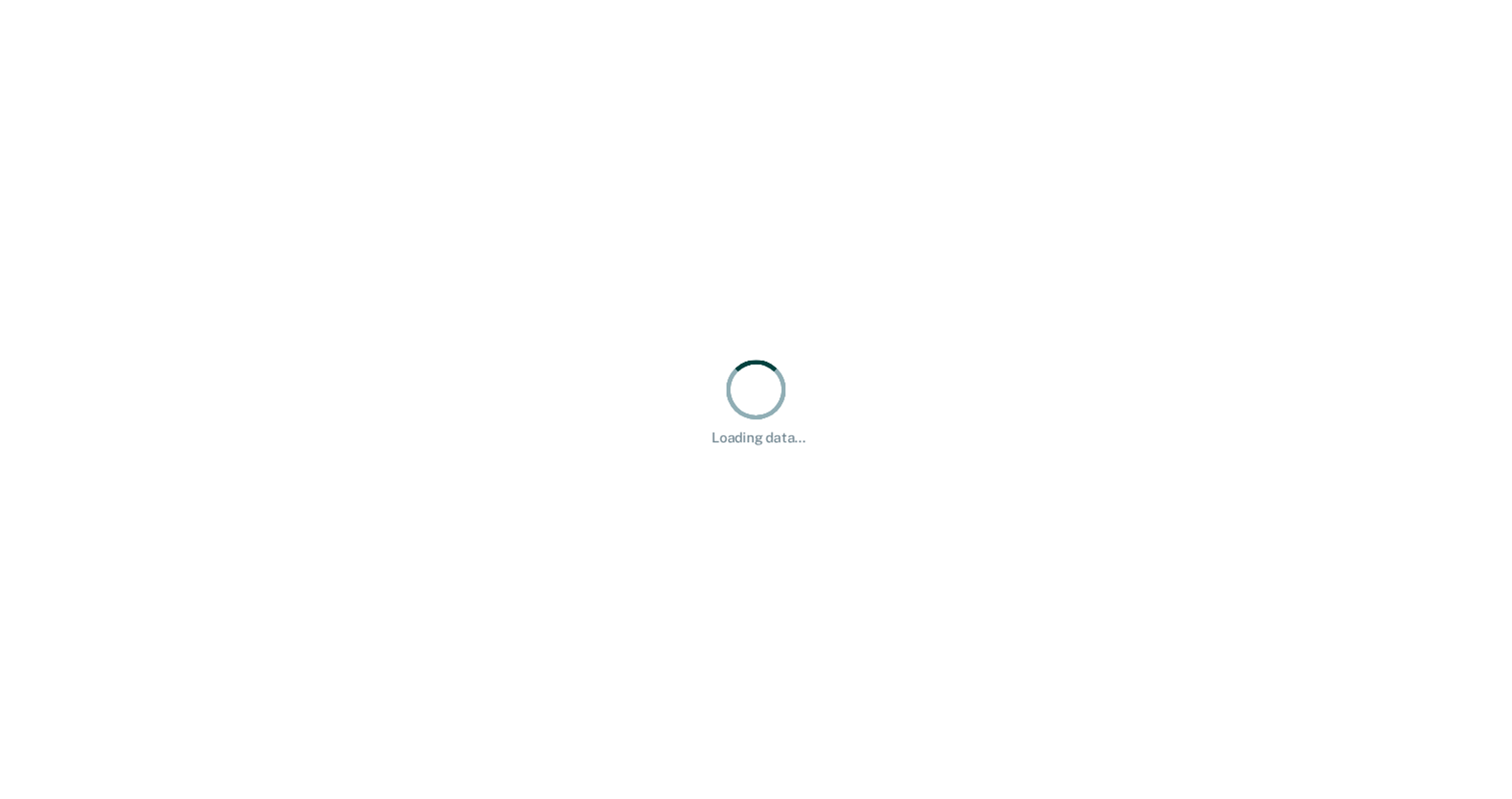scroll, scrollTop: 0, scrollLeft: 0, axis: both 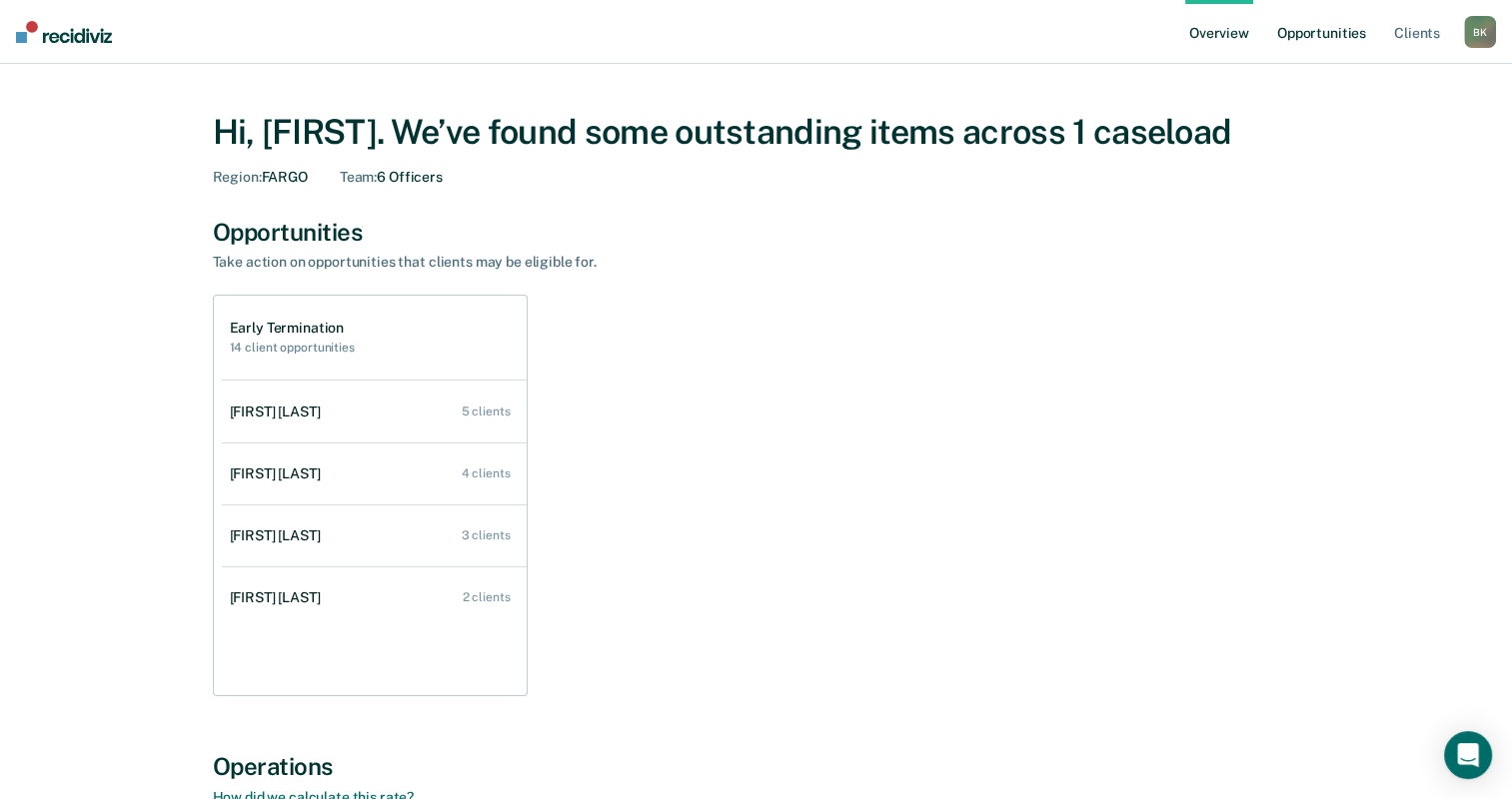 click on "Opportunities" at bounding box center [1321, 32] 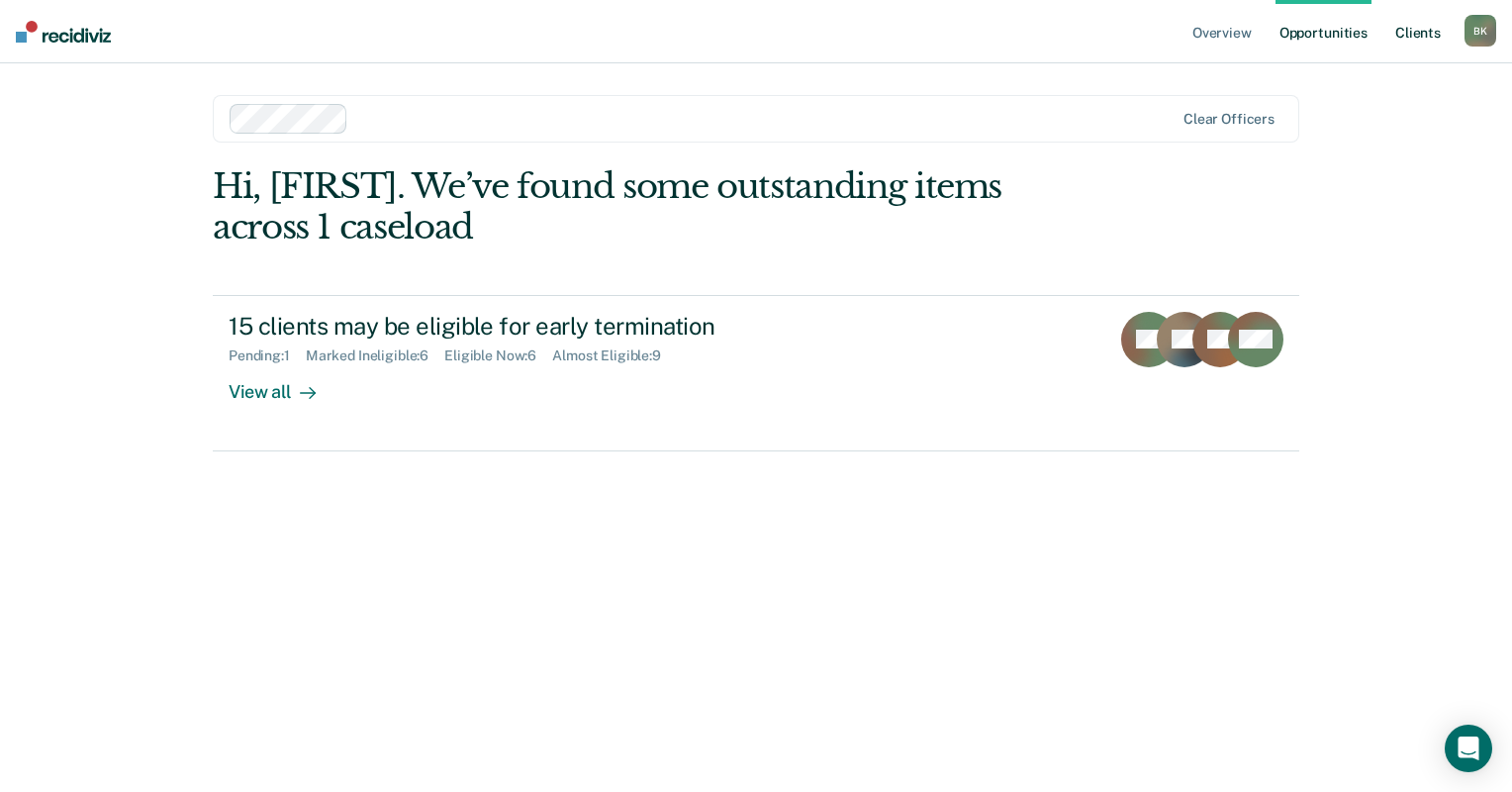 click on "Client s" at bounding box center (1418, 32) 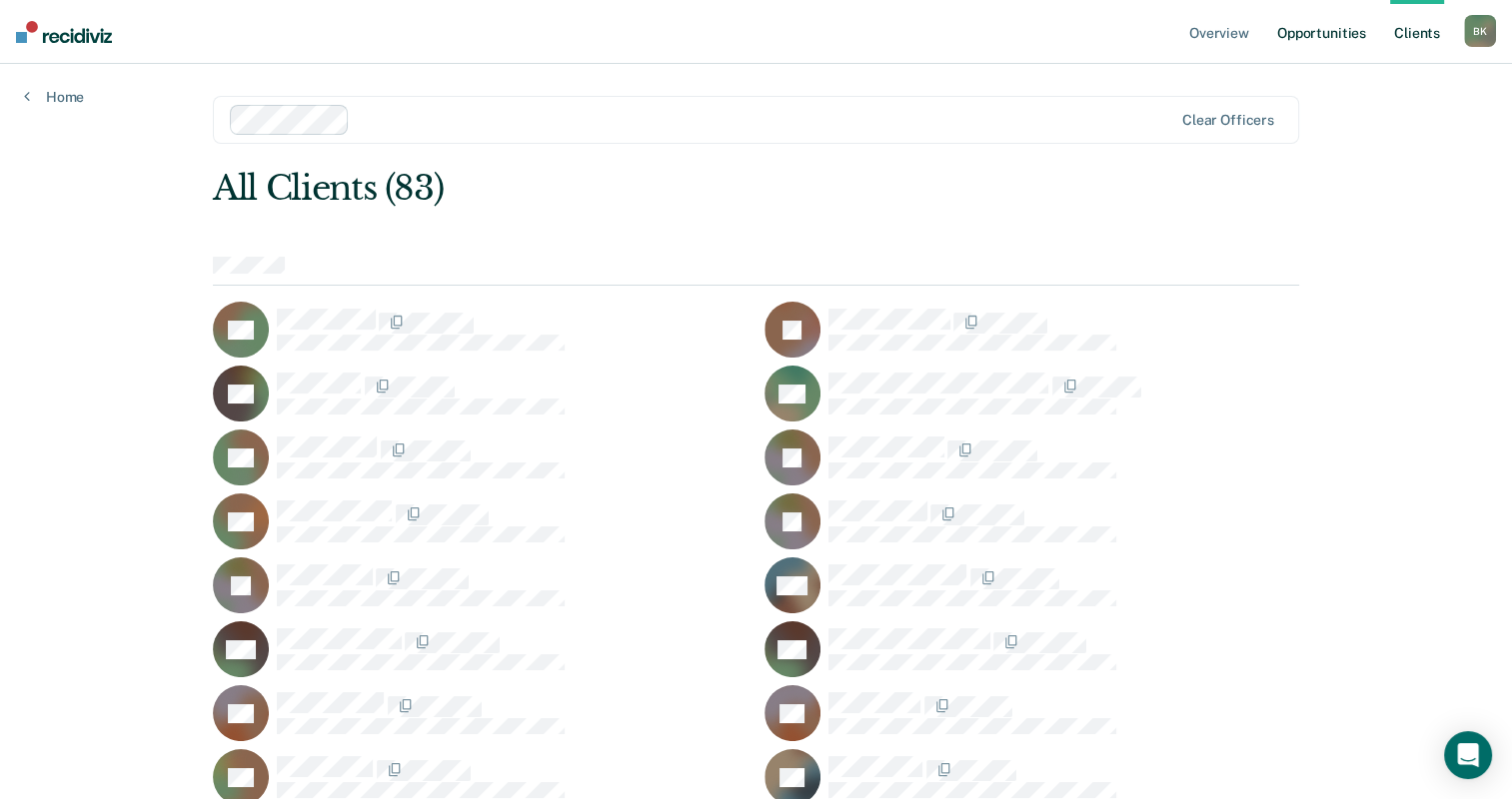 click on "Opportunities" at bounding box center [1321, 32] 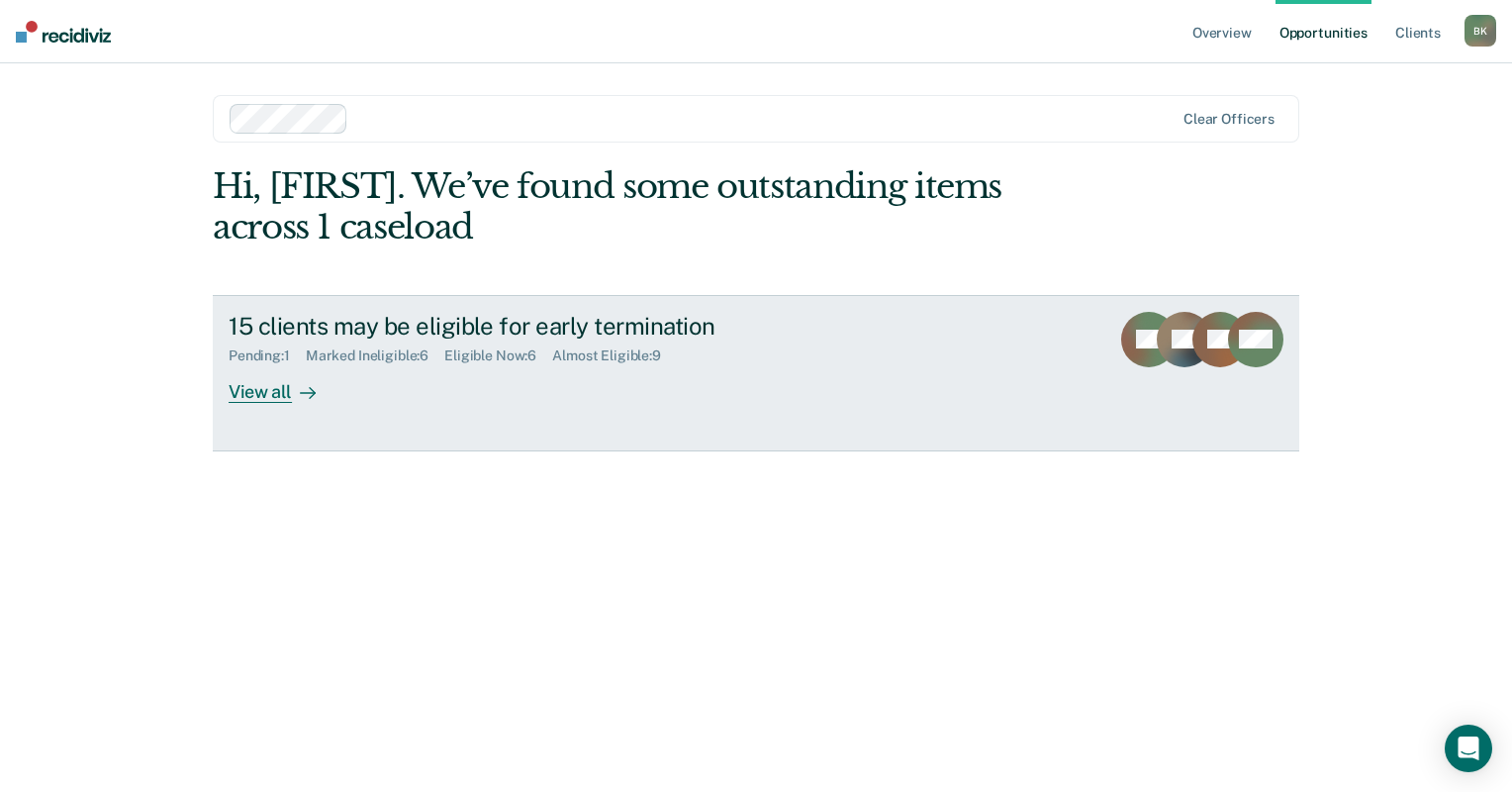 click on "View all" at bounding box center (284, 383) 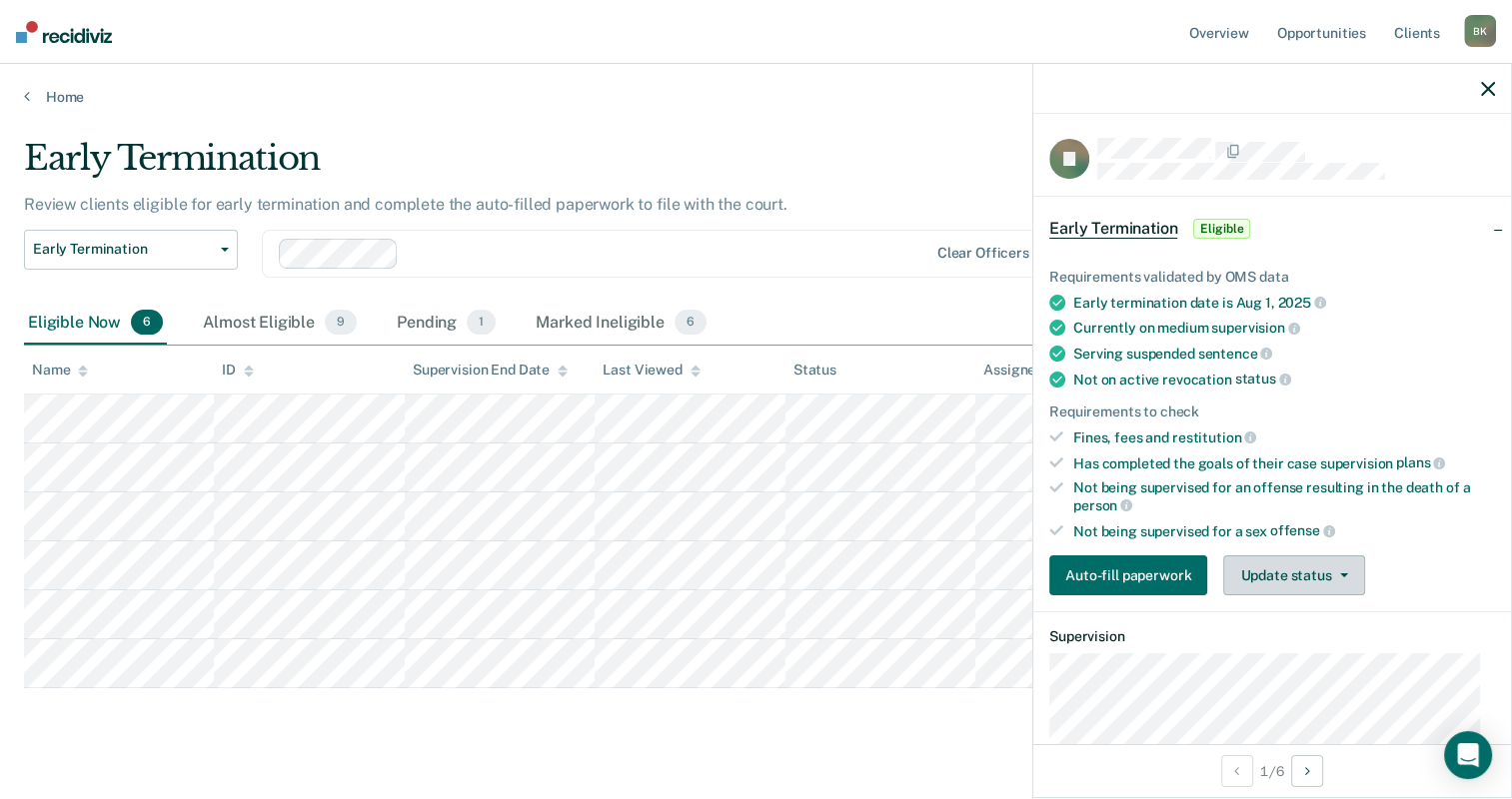 click on "Update status" at bounding box center (1293, 575) 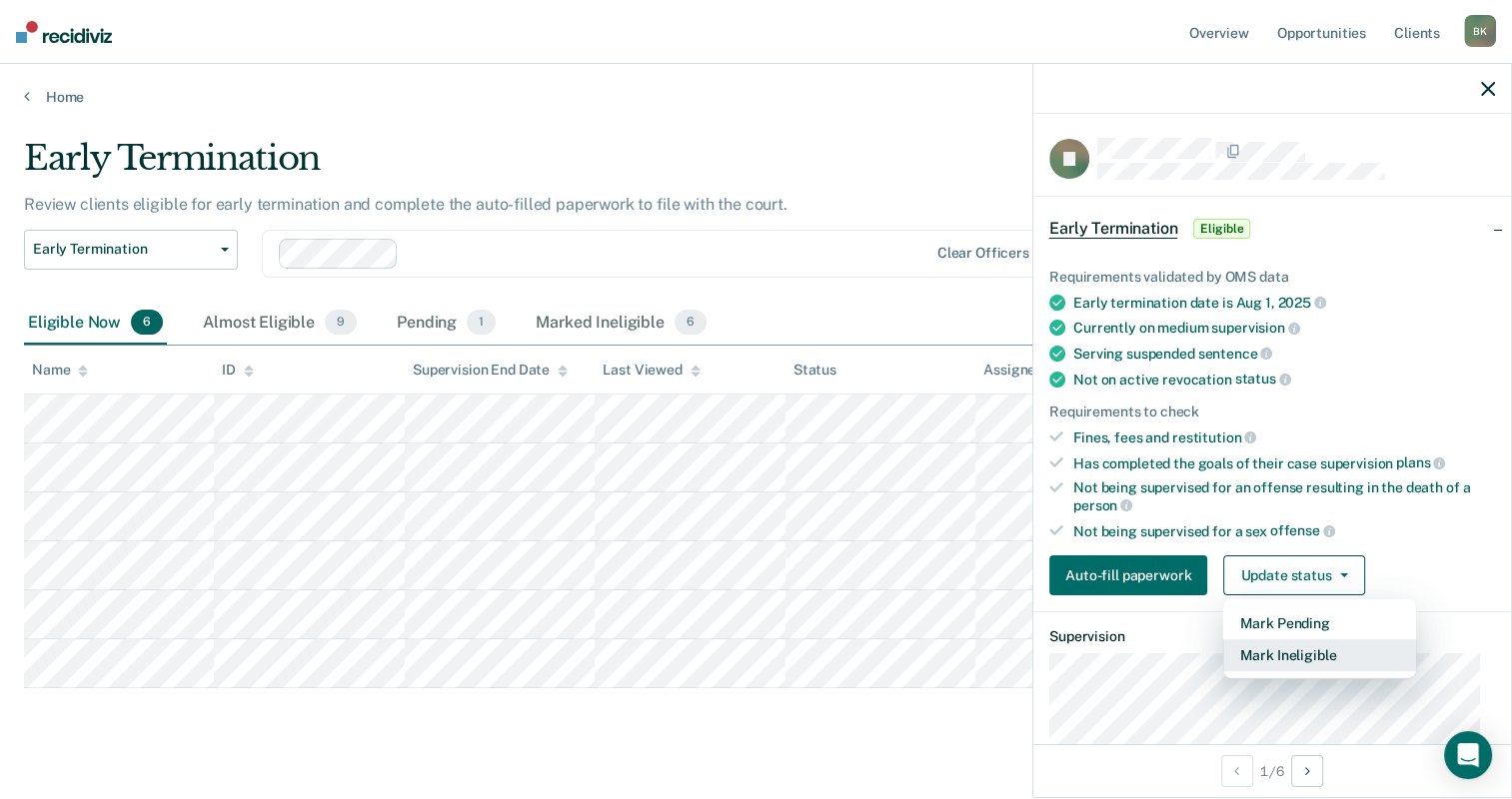 click on "Mark Ineligible" at bounding box center (1319, 655) 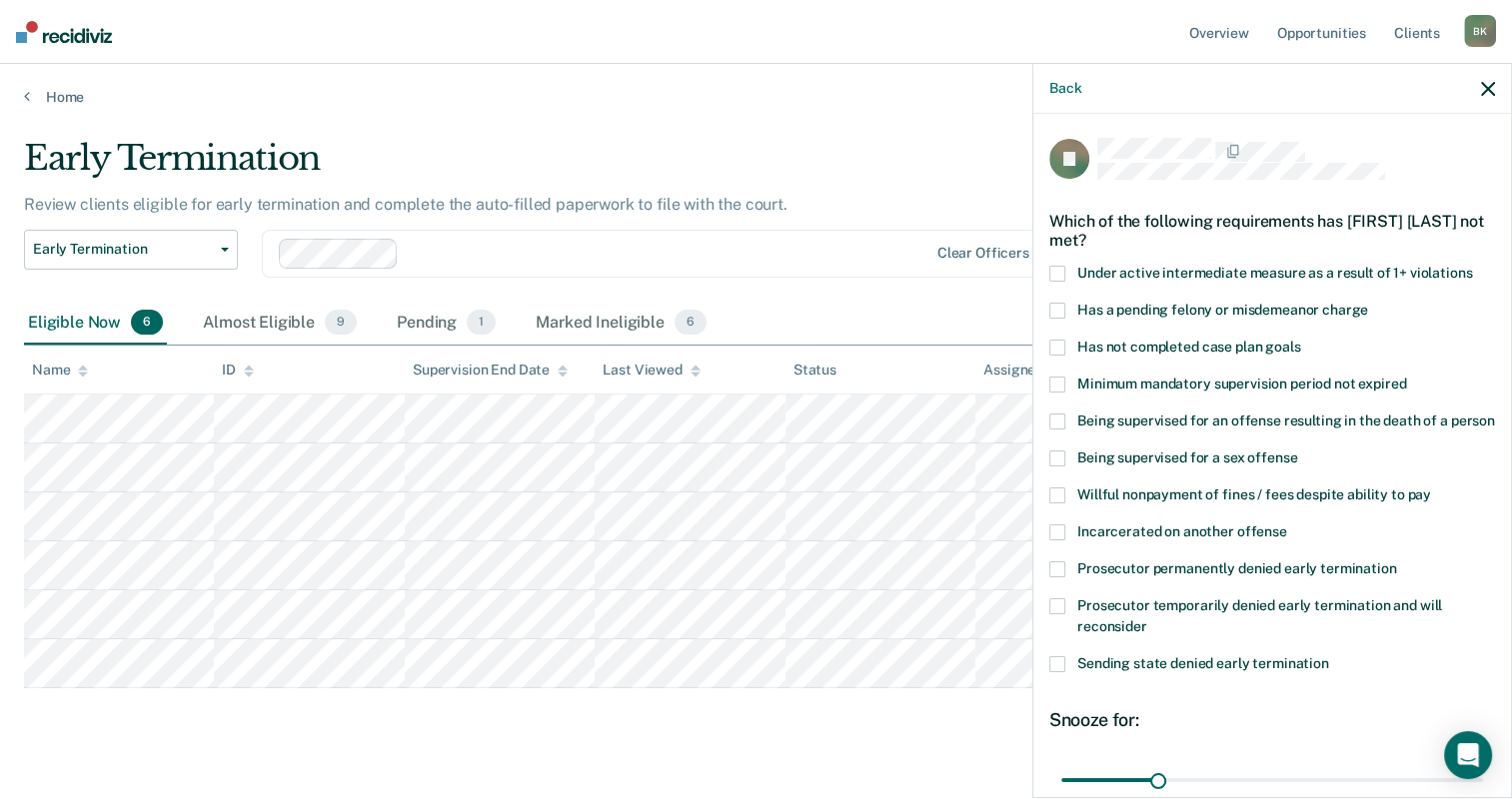 click at bounding box center [1057, 569] 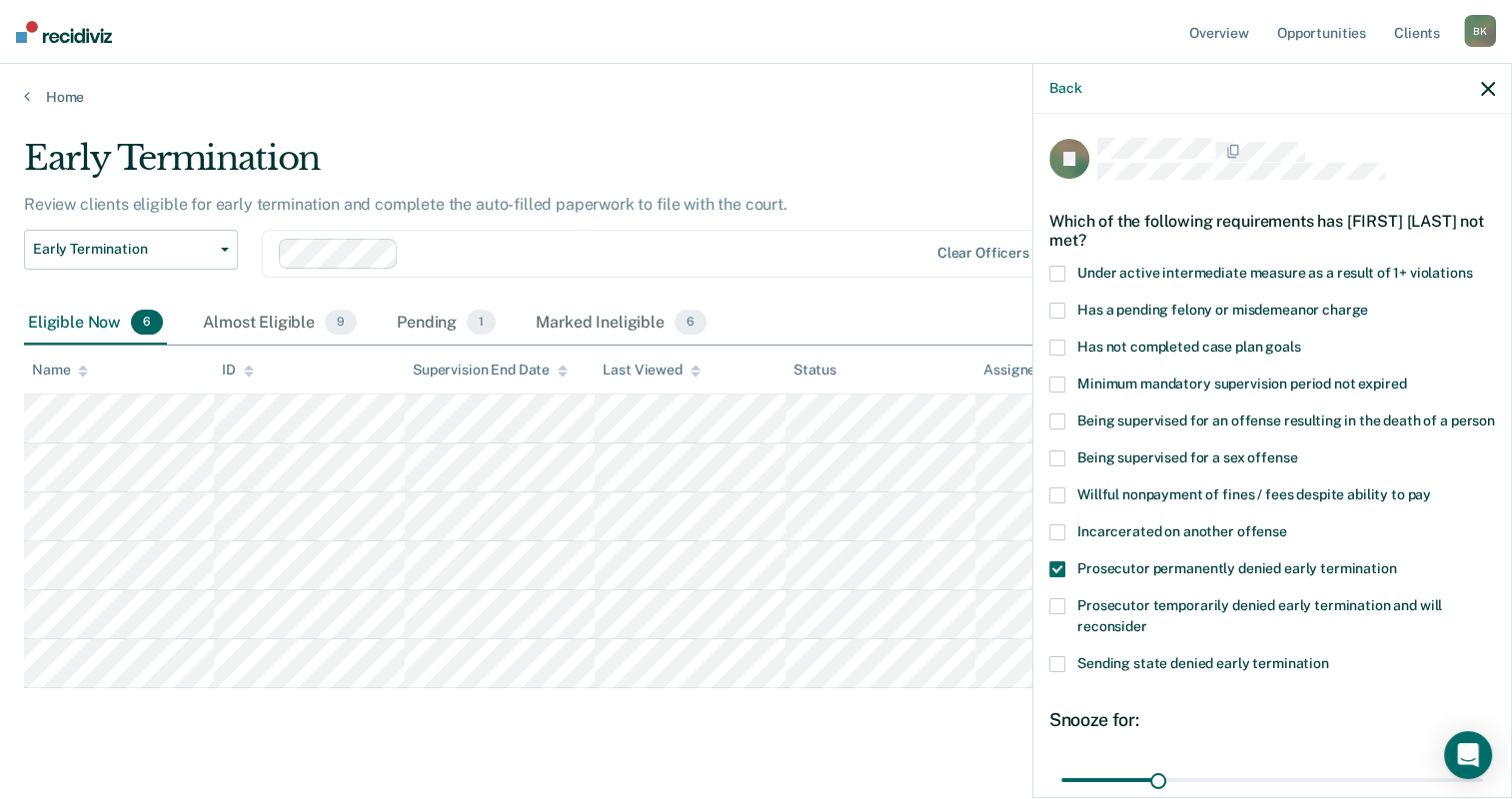 scroll, scrollTop: 132, scrollLeft: 0, axis: vertical 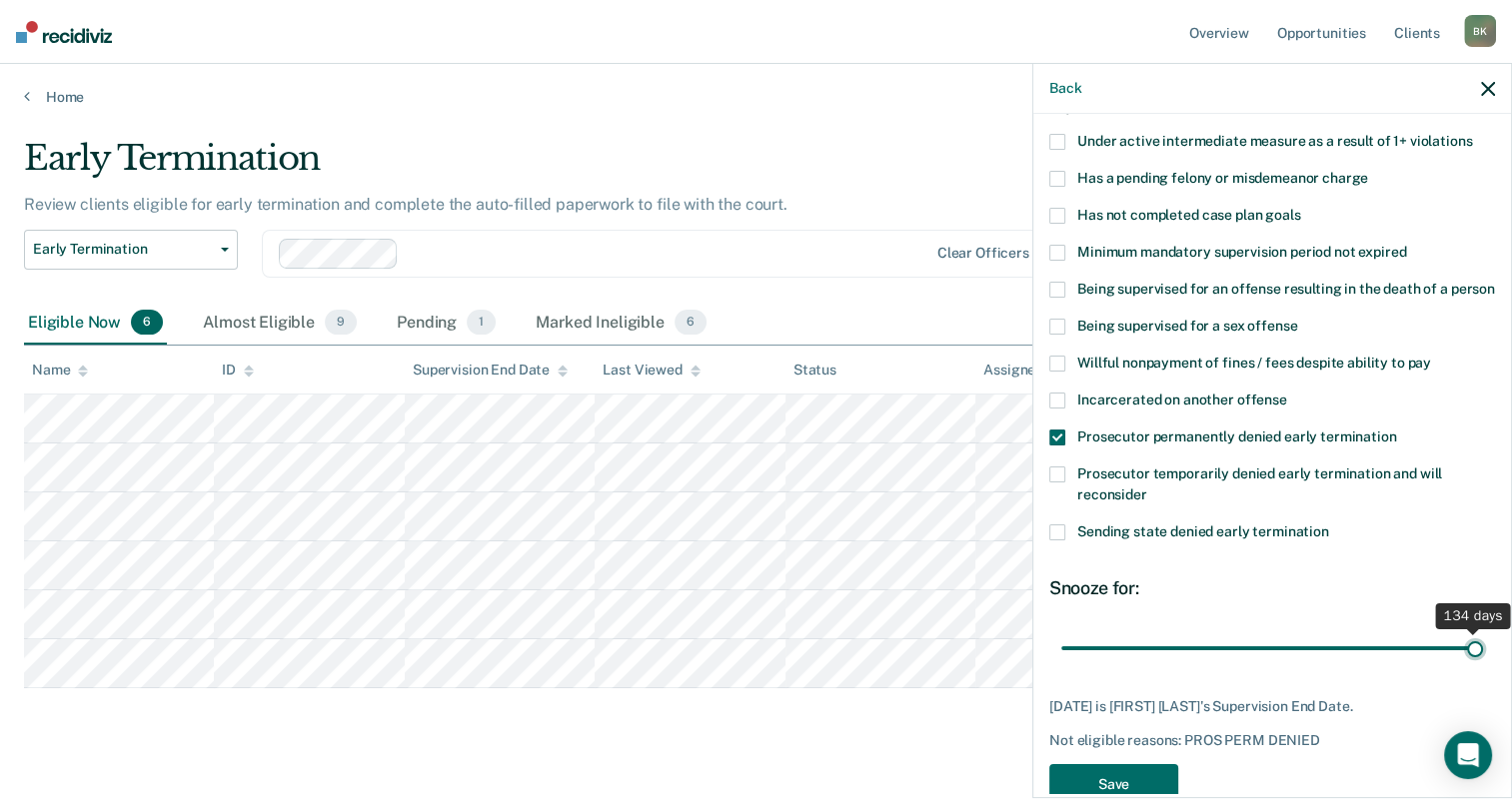drag, startPoint x: 1155, startPoint y: 661, endPoint x: 1468, endPoint y: 672, distance: 313.19323 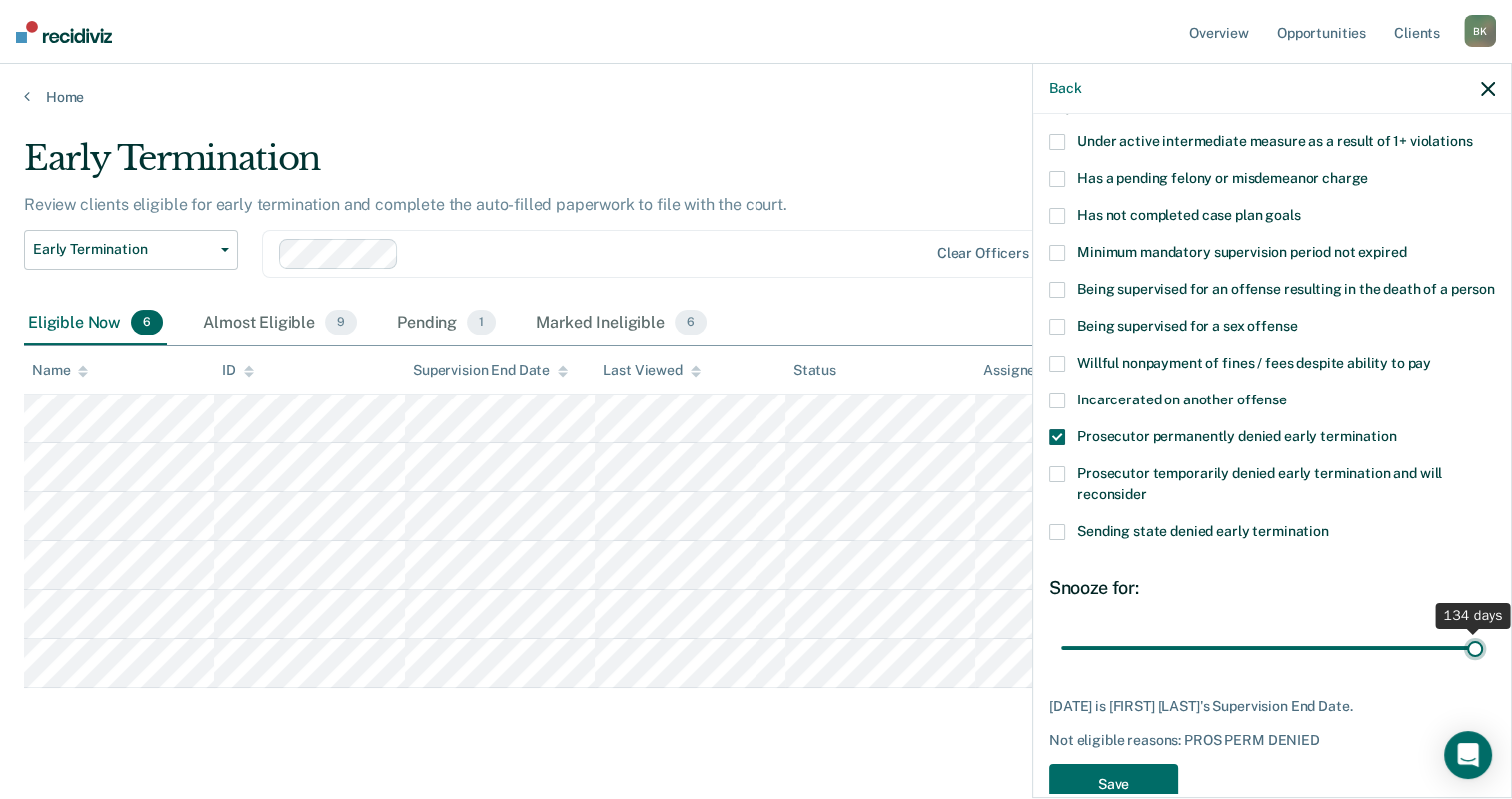 type on "134" 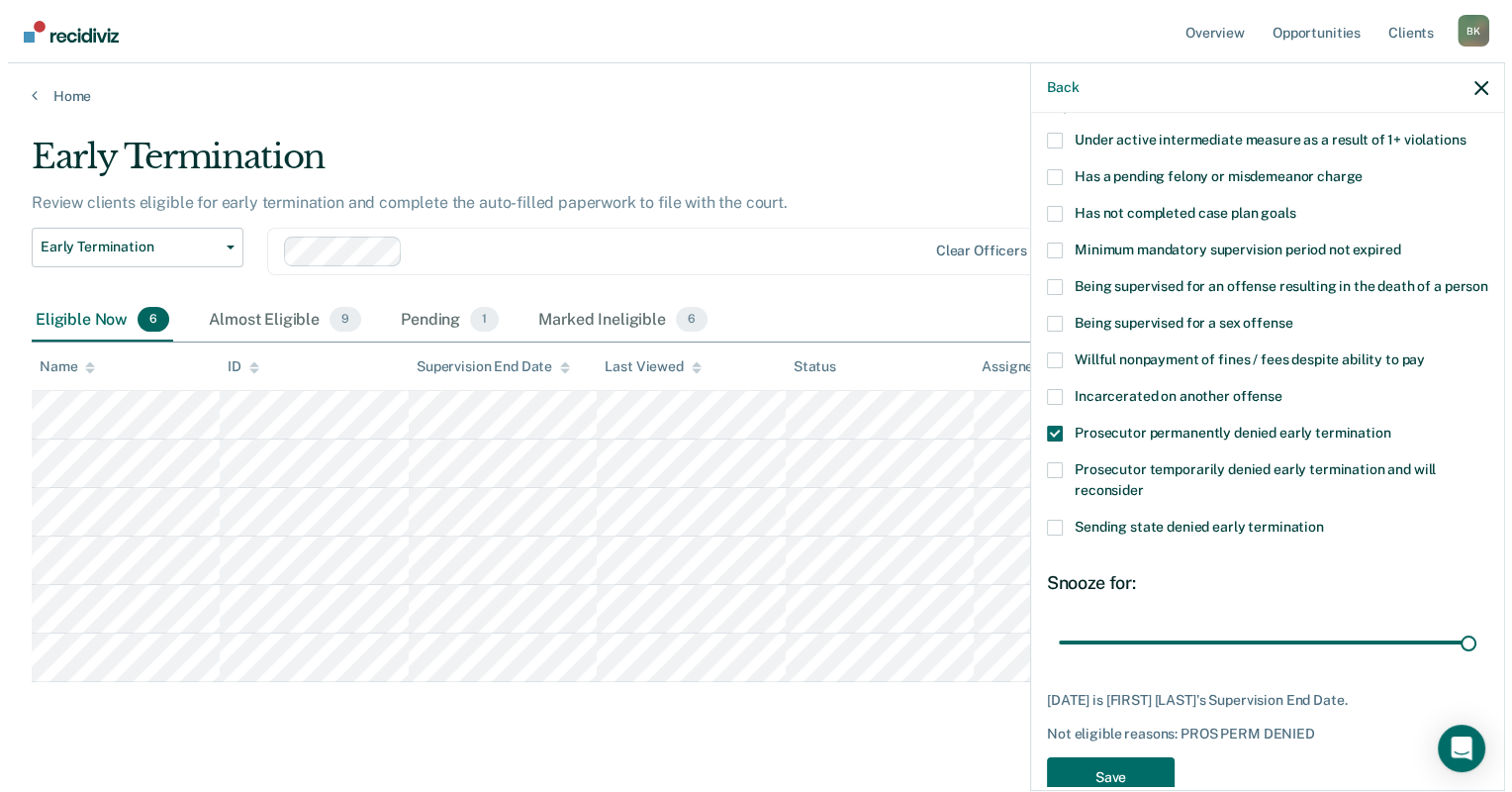 scroll, scrollTop: 195, scrollLeft: 0, axis: vertical 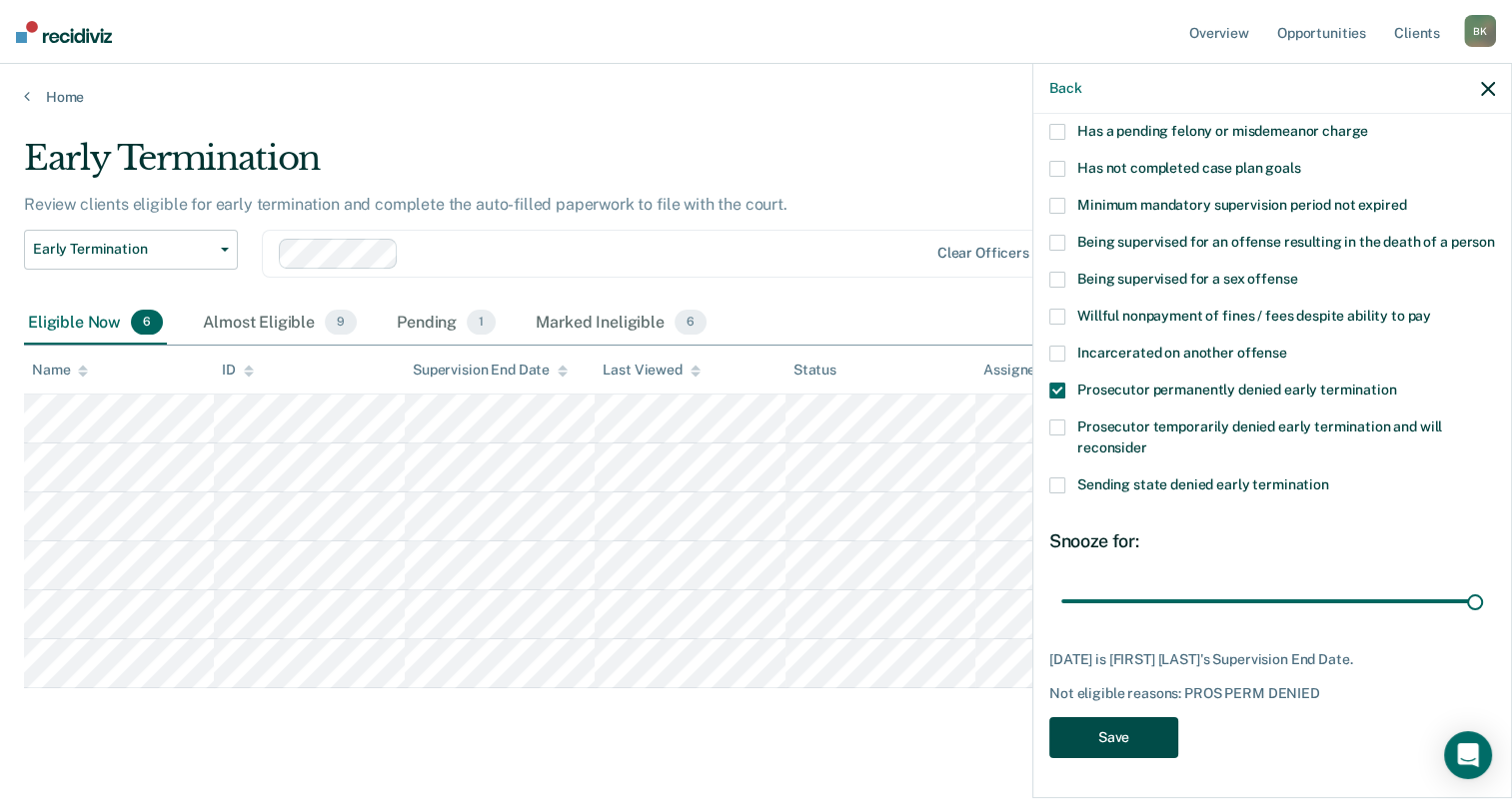 click on "Save" at bounding box center [1113, 737] 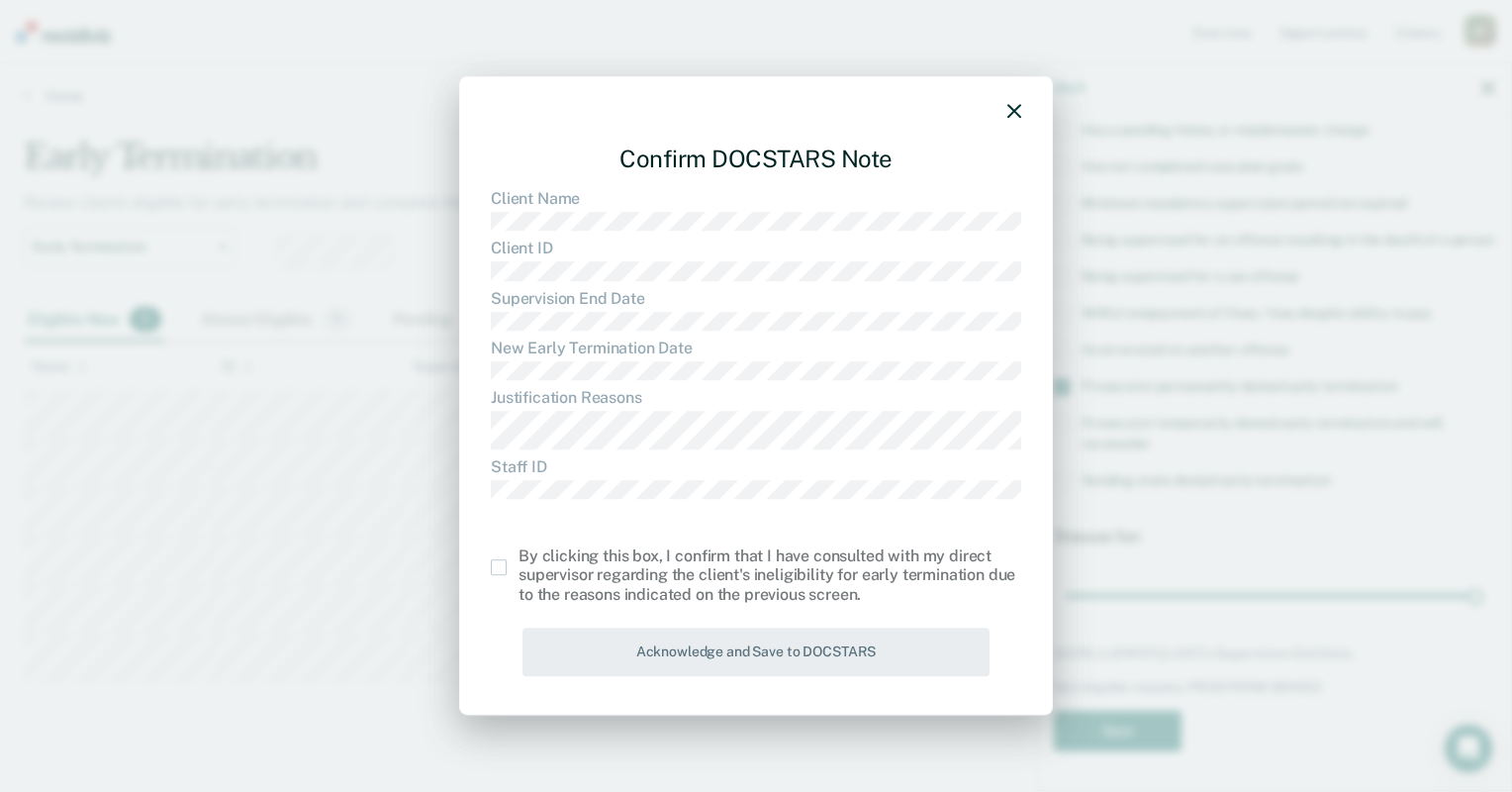 click at bounding box center (499, 567) 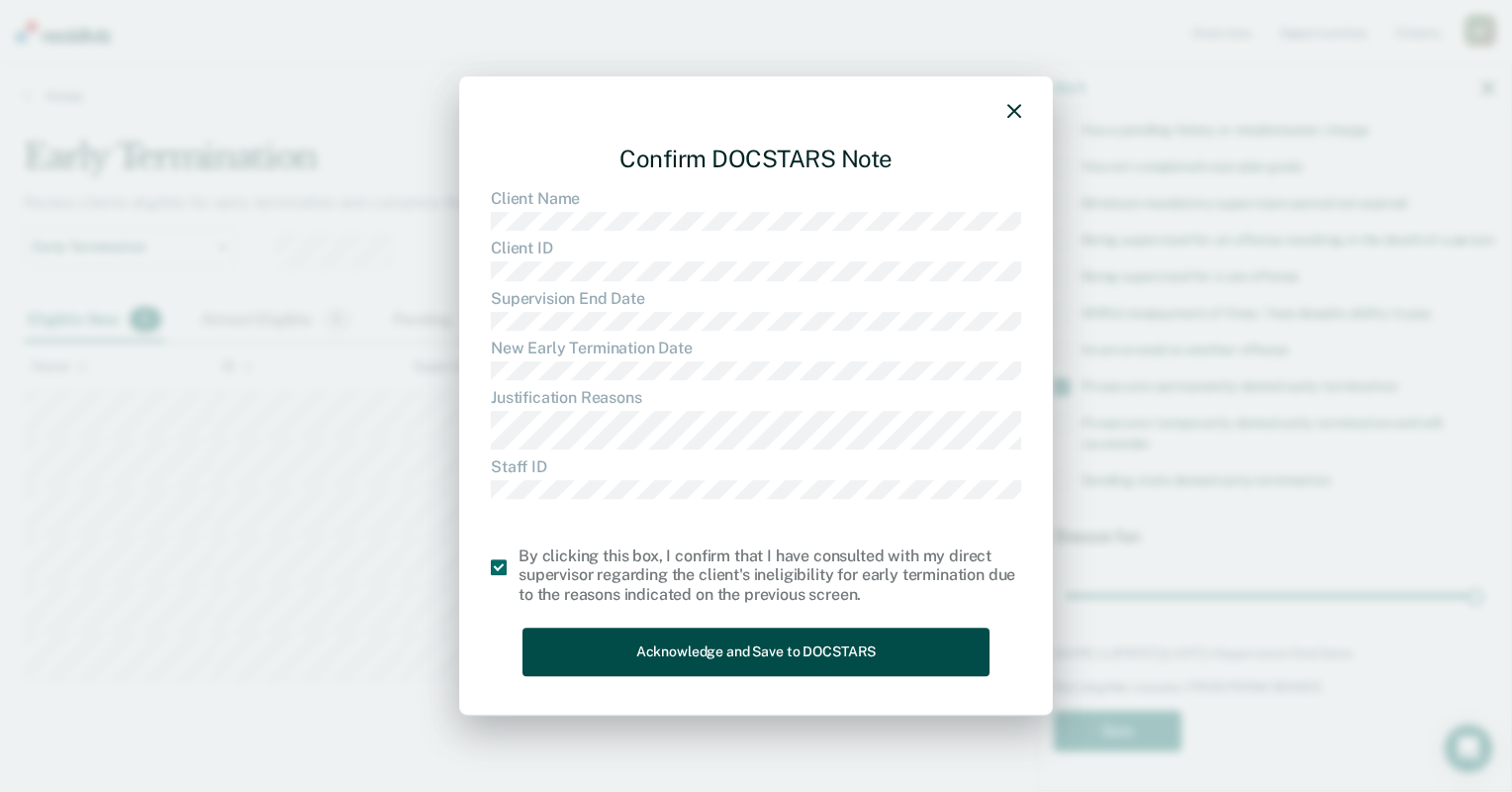 click on "Acknowledge and Save to DOCSTARS" at bounding box center (756, 651) 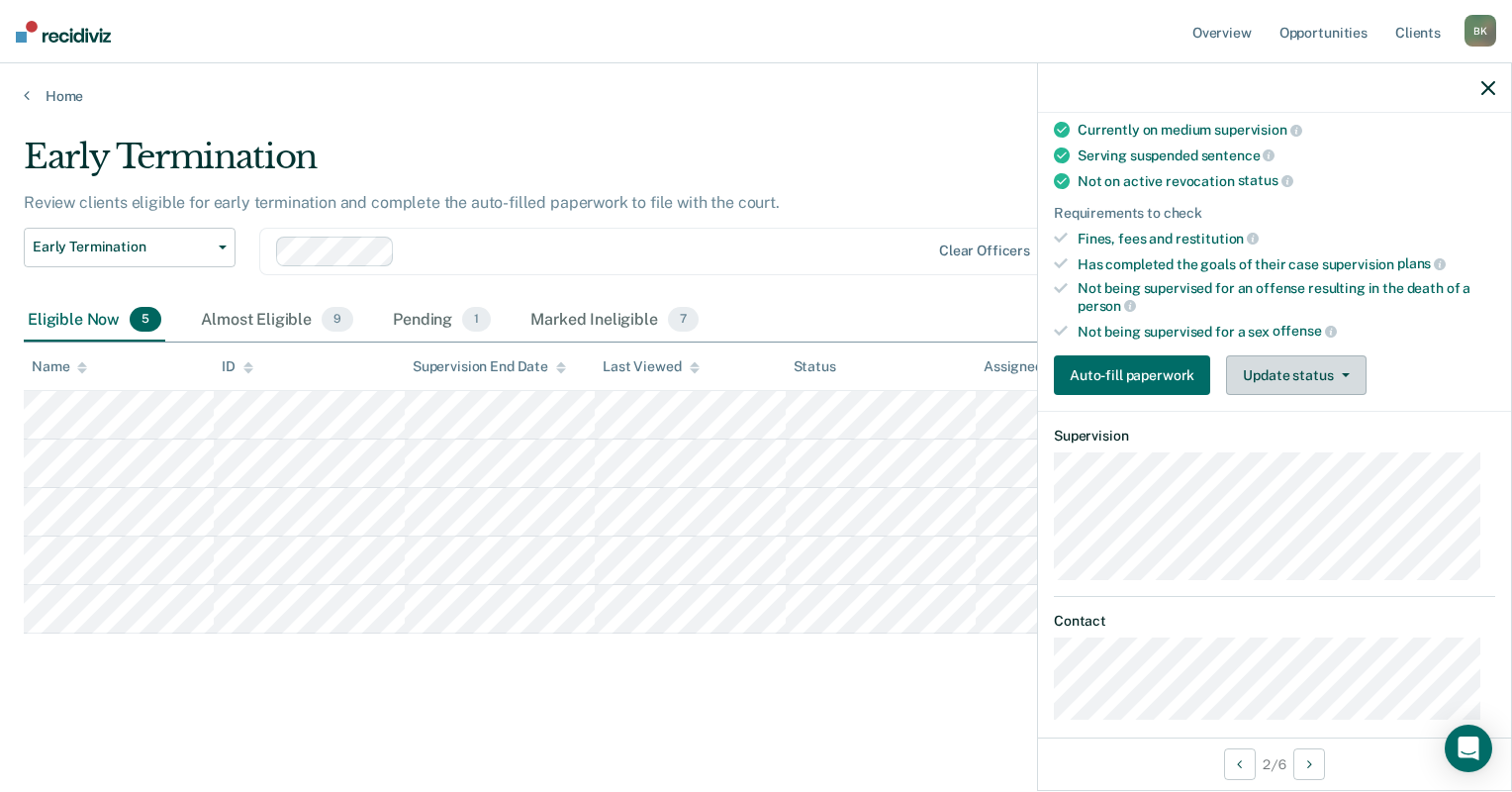 click on "Update status" at bounding box center [1295, 375] 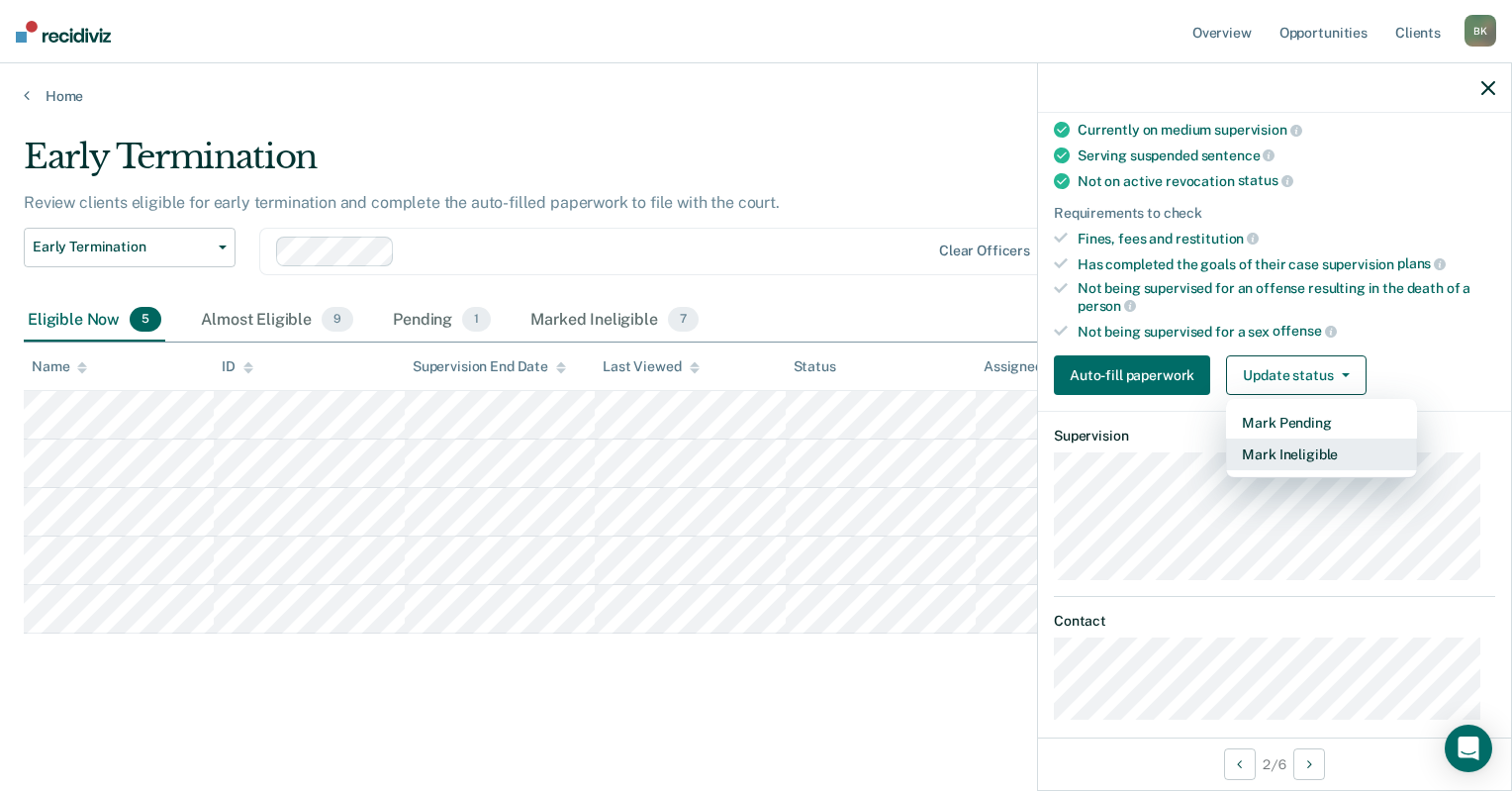click on "Mark Ineligible" at bounding box center [1321, 454] 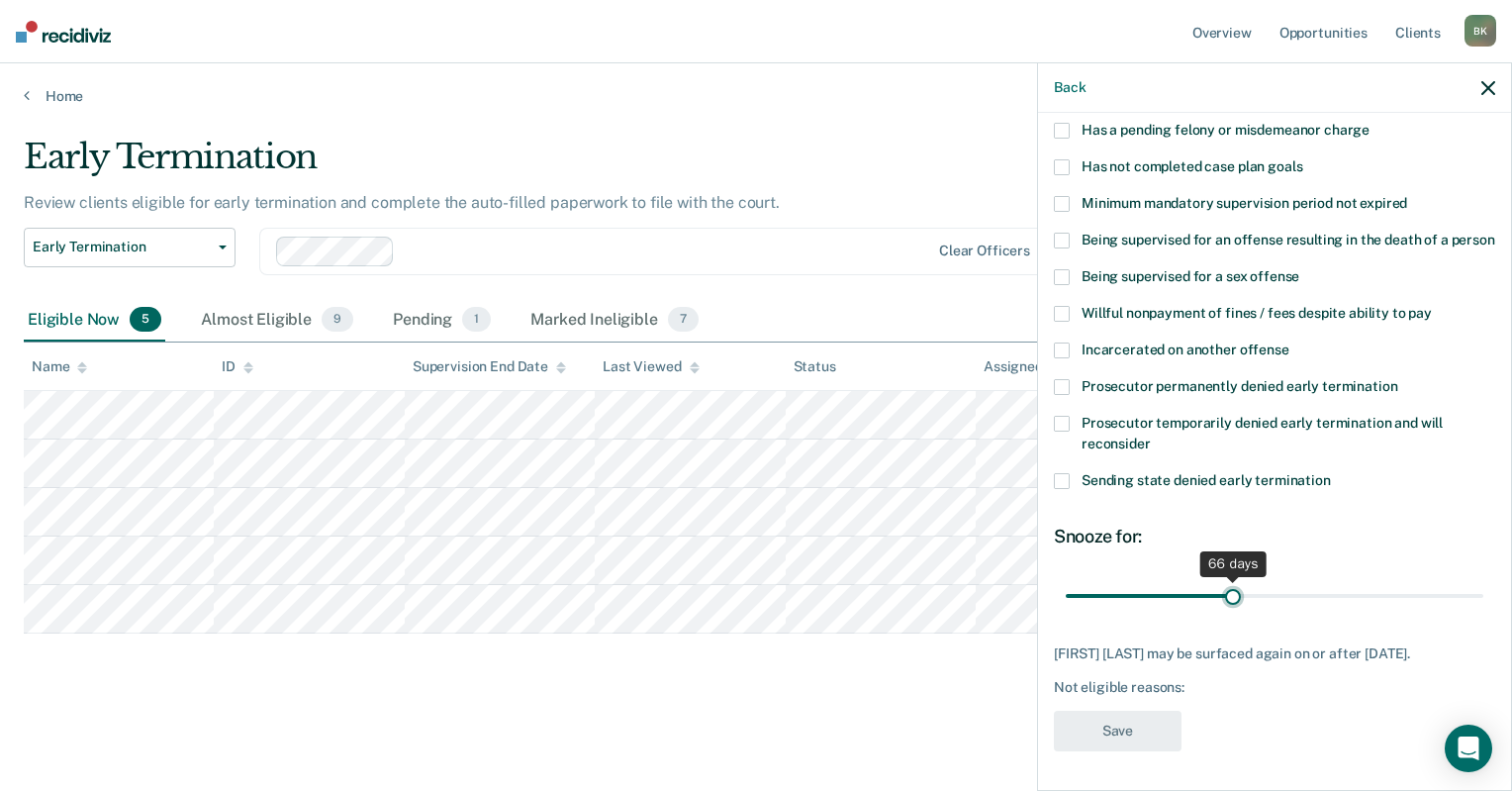 click at bounding box center (1275, 596) 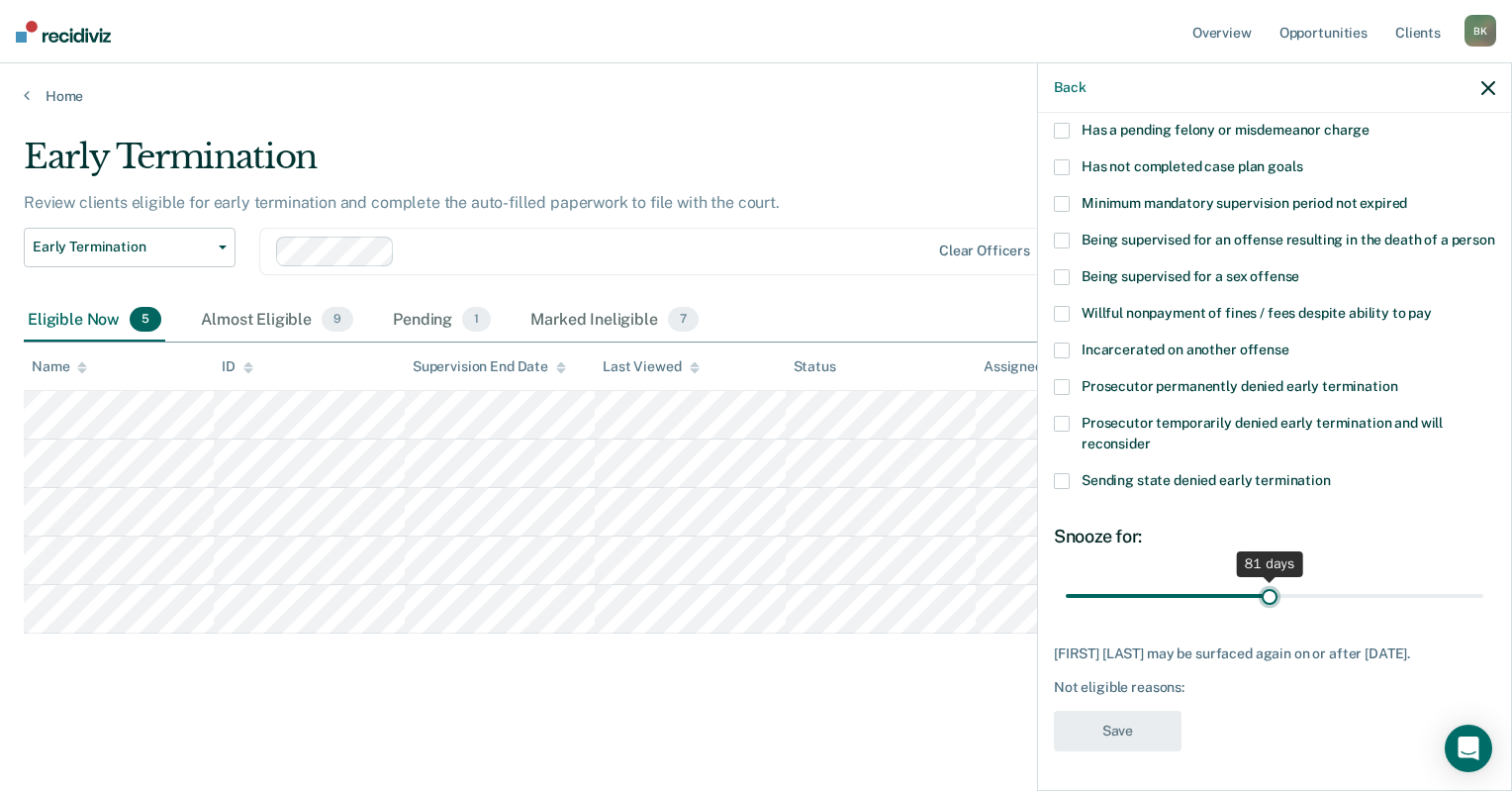 click at bounding box center (1275, 596) 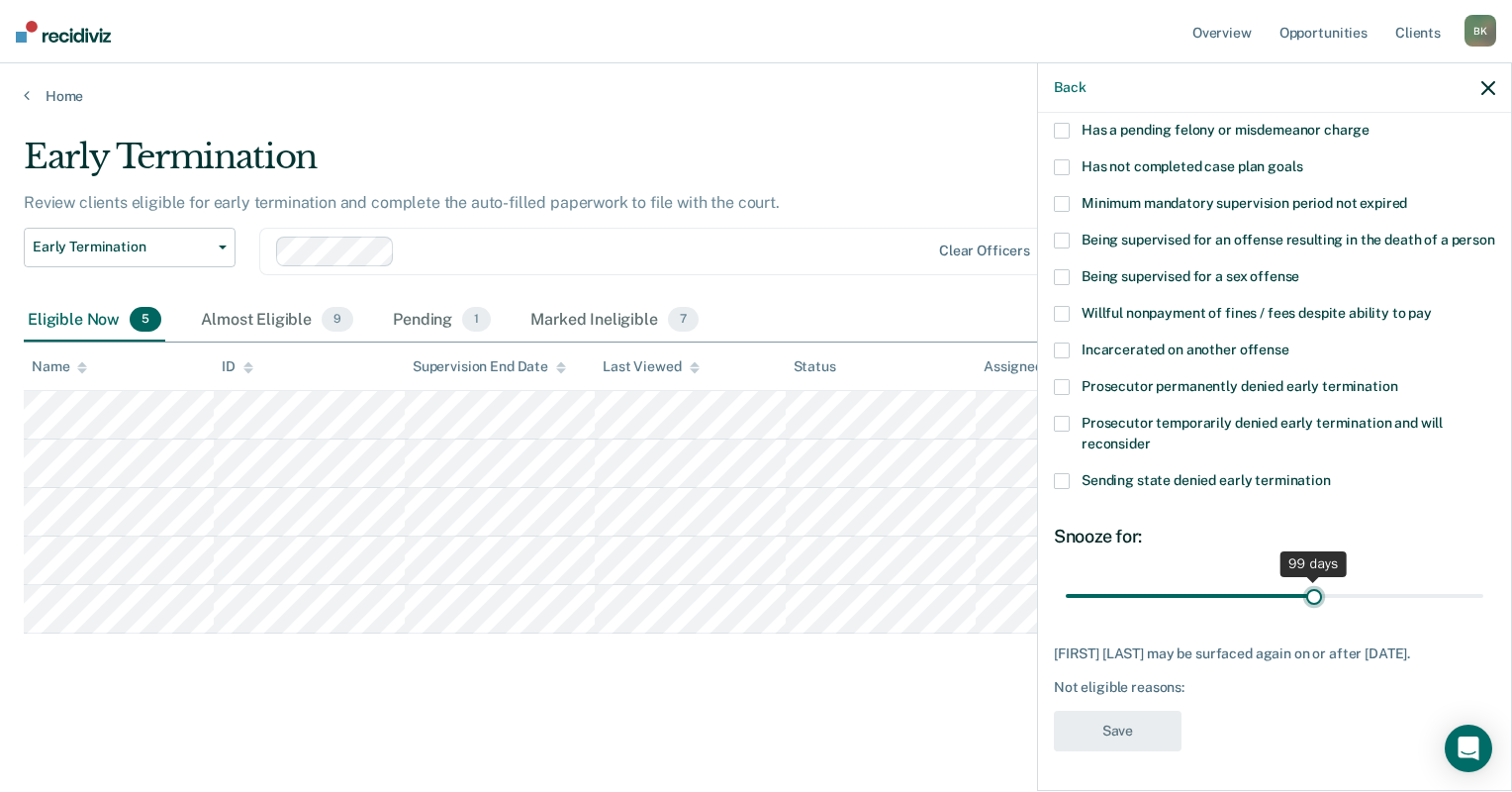 click at bounding box center (1275, 596) 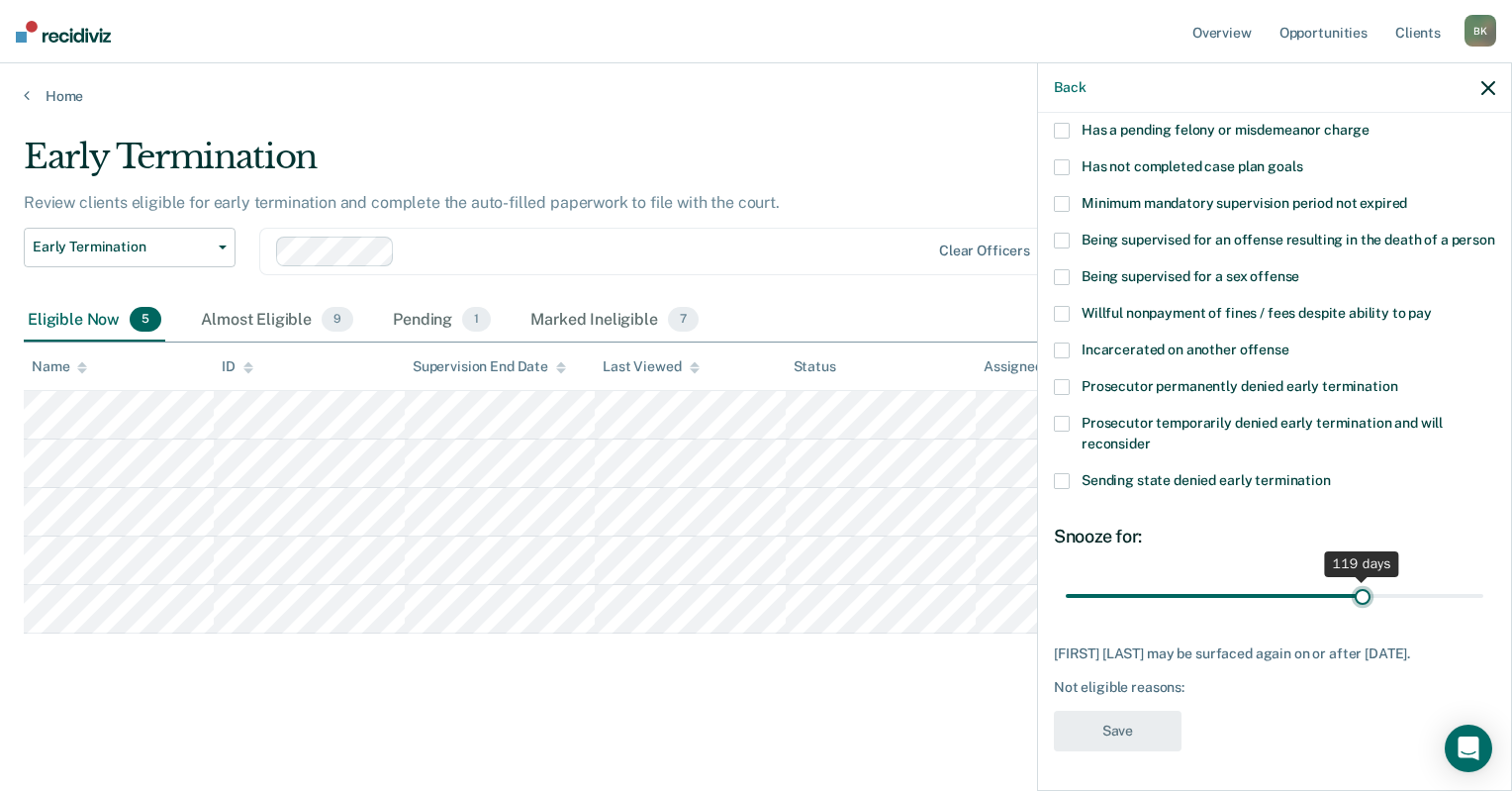 type on "119" 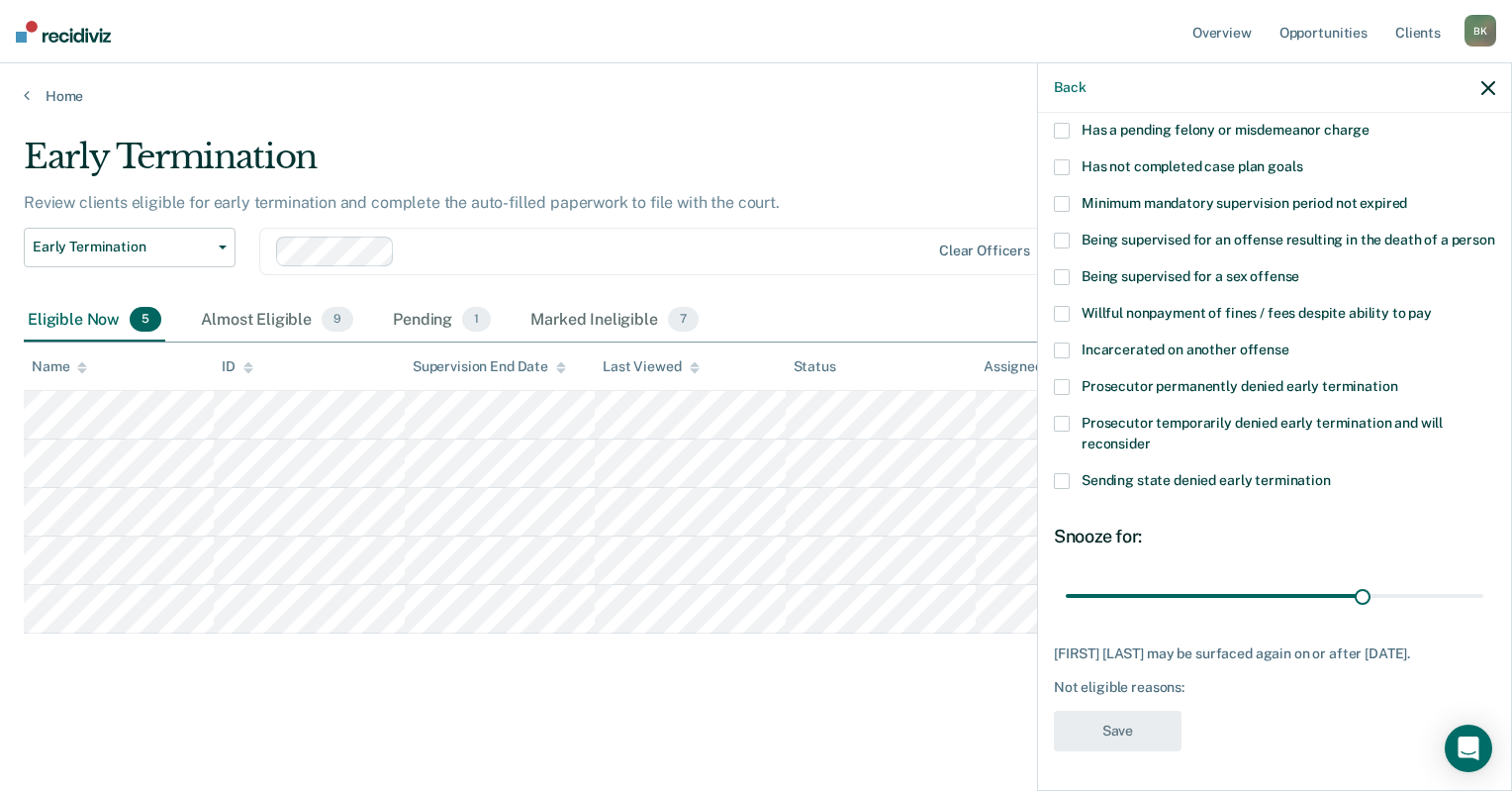 click at bounding box center [1062, 387] 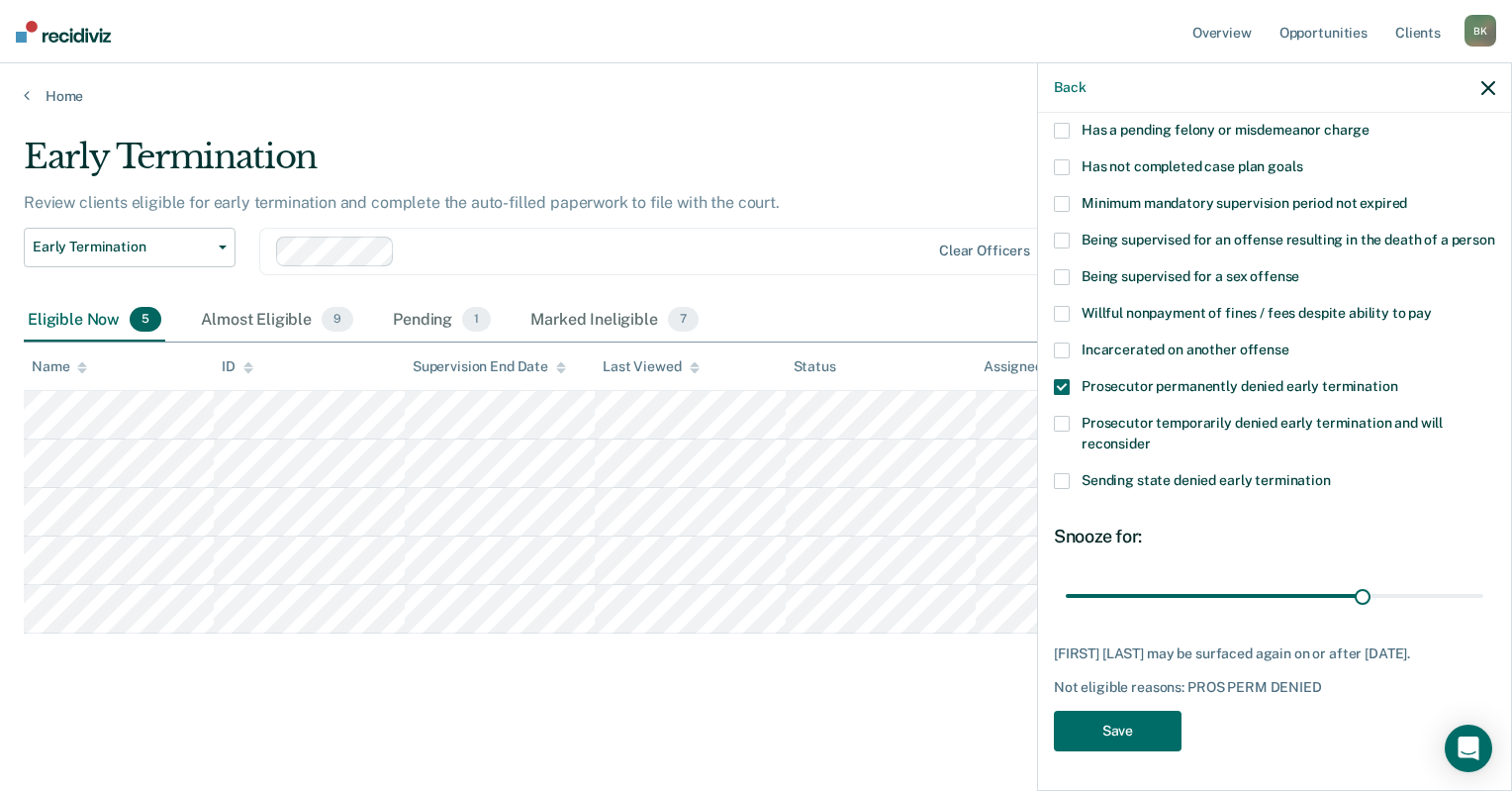 click at bounding box center (1062, 167) 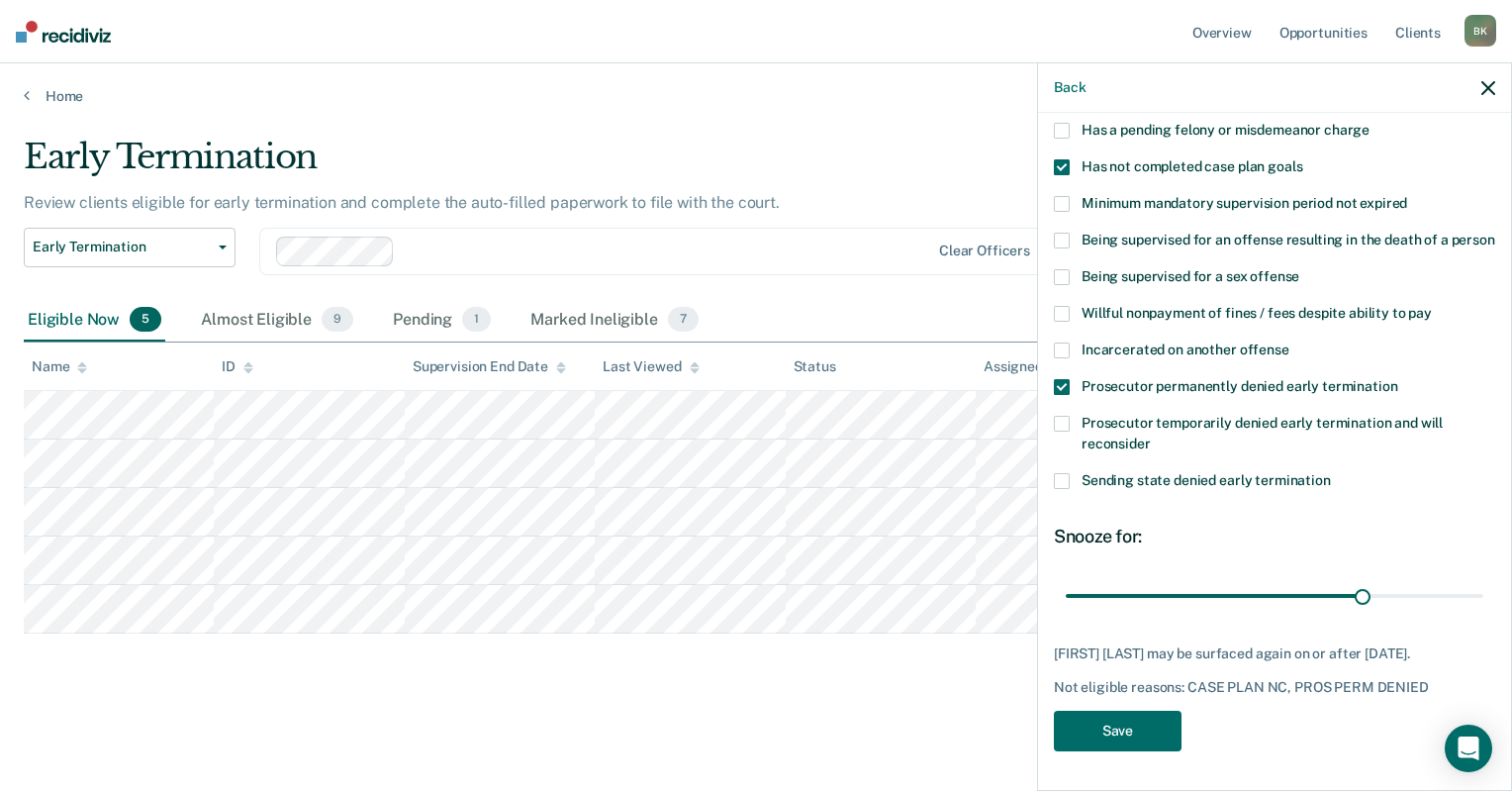 click at bounding box center [1062, 387] 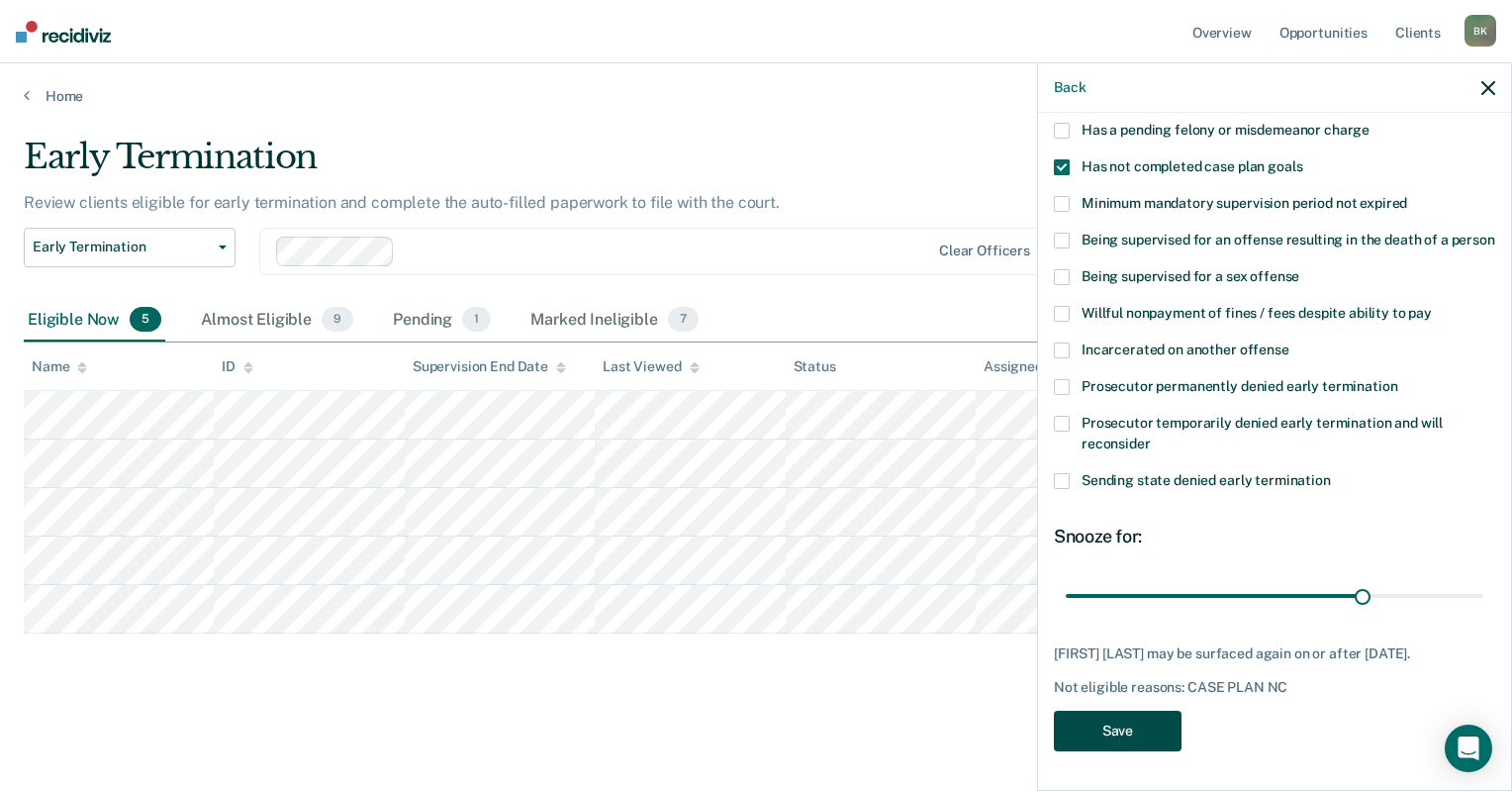 click on "Save" at bounding box center [1117, 731] 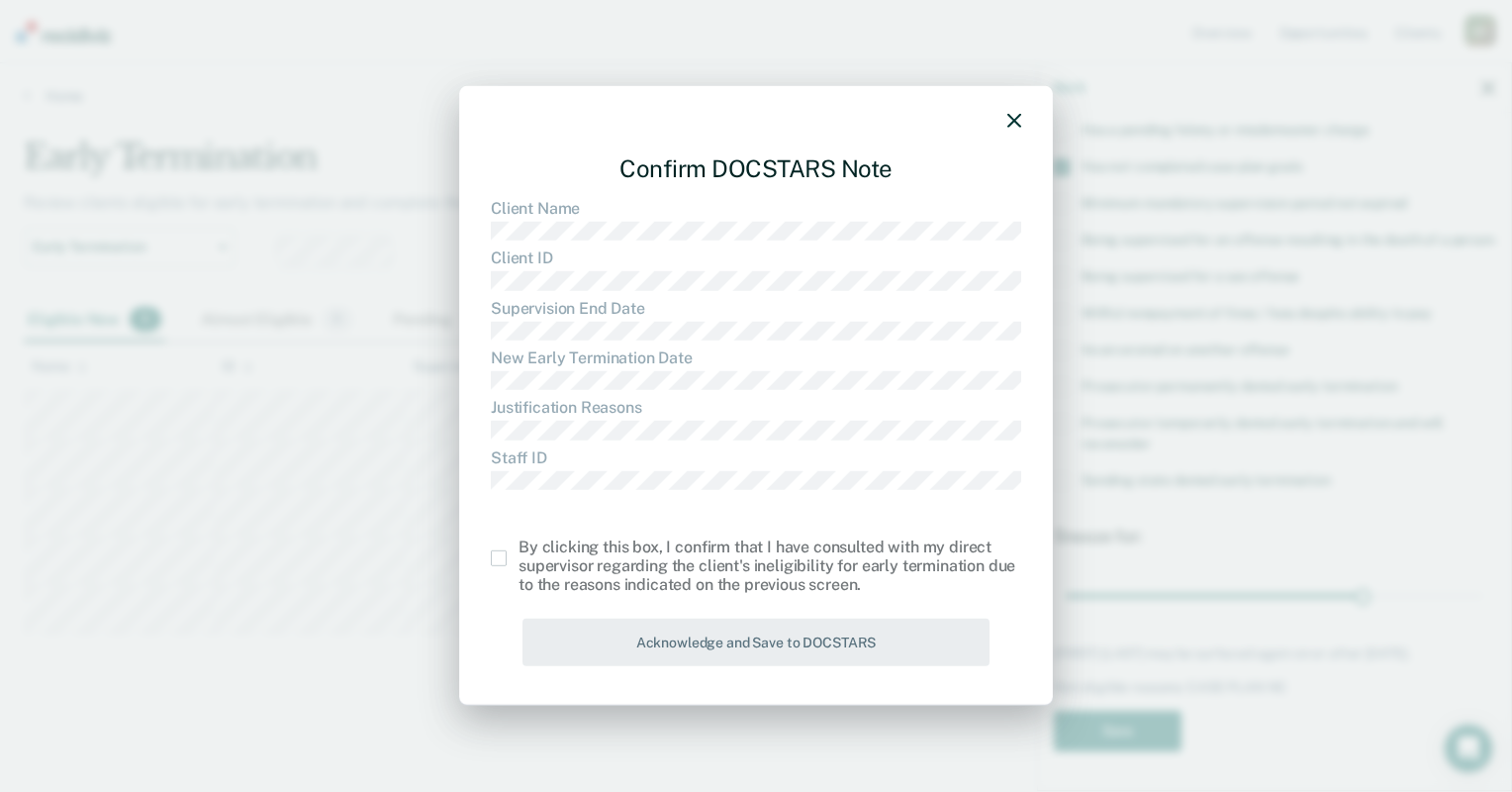 click at bounding box center [499, 558] 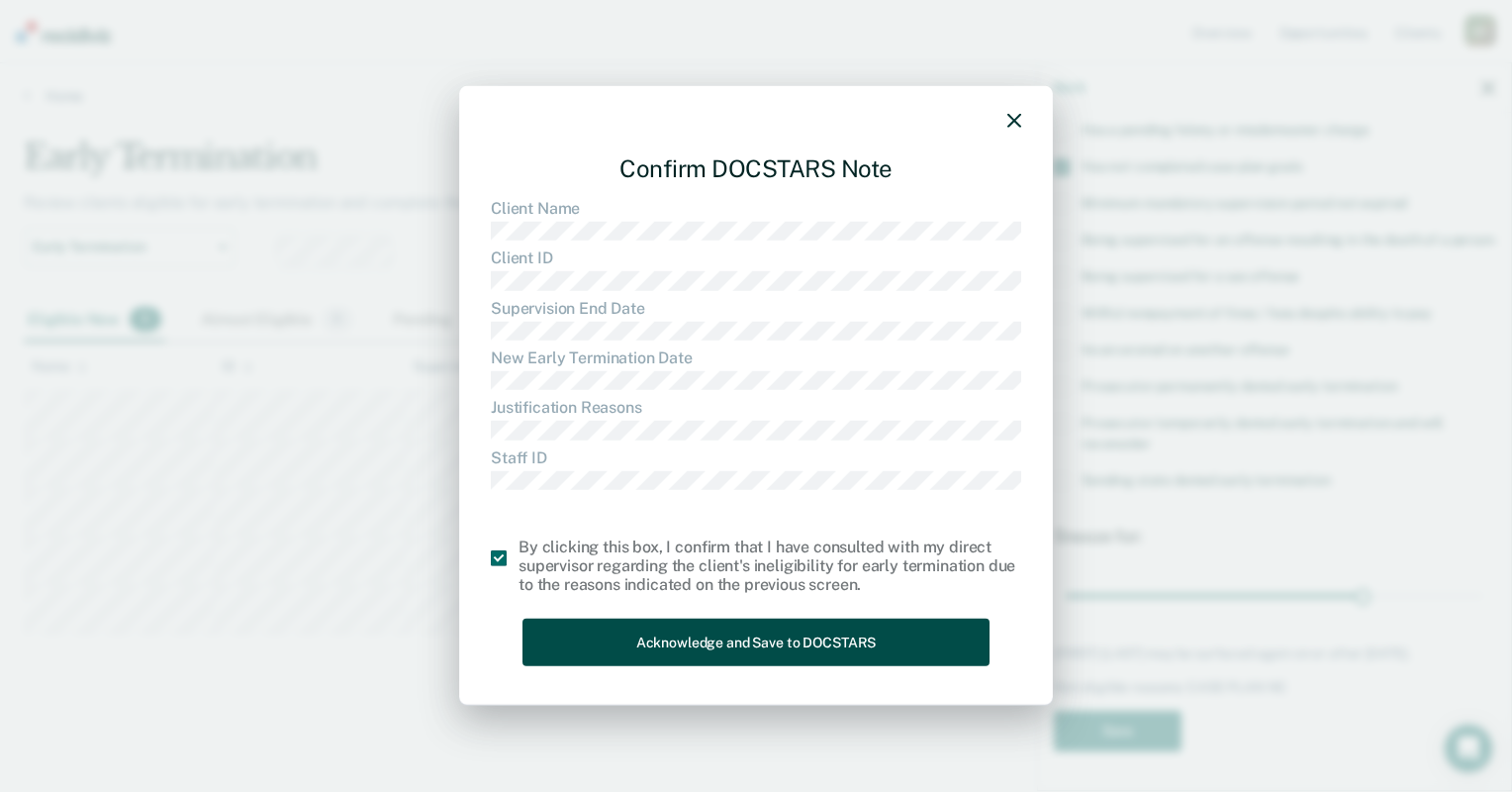 click on "Acknowledge and Save to DOCSTARS" at bounding box center [756, 642] 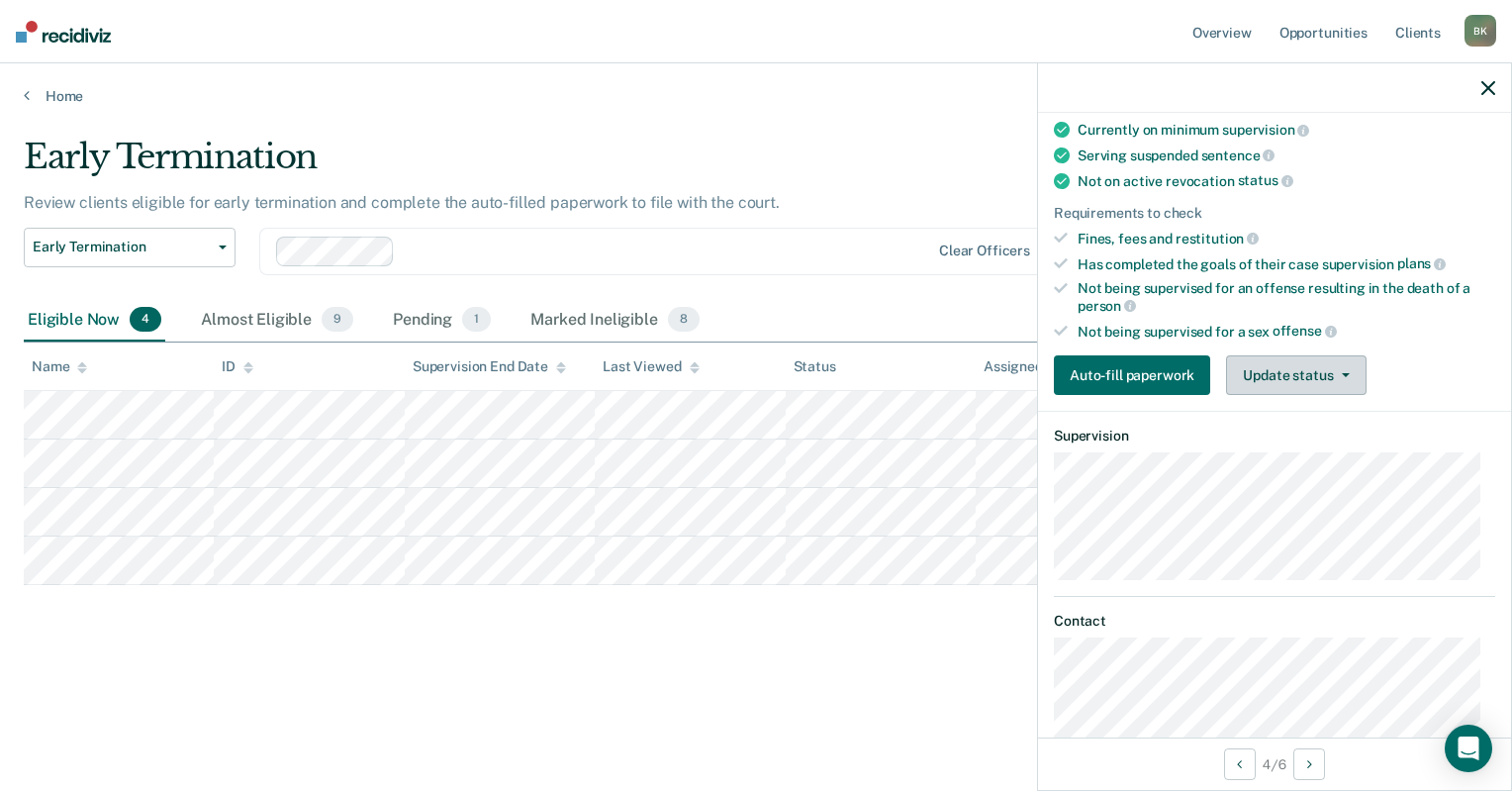 click on "Update status" at bounding box center [1295, 375] 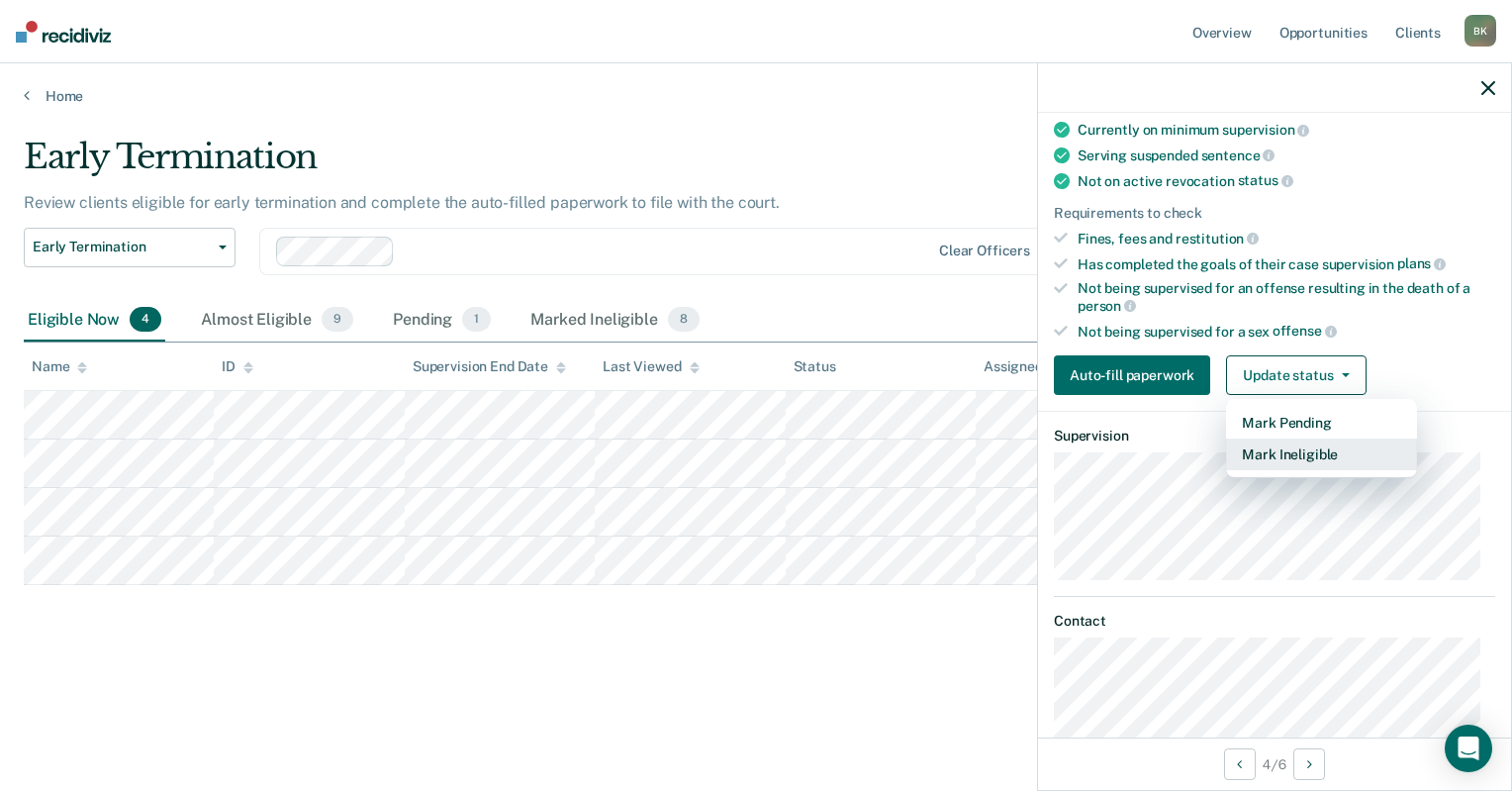 click on "Mark Ineligible" at bounding box center (1321, 454) 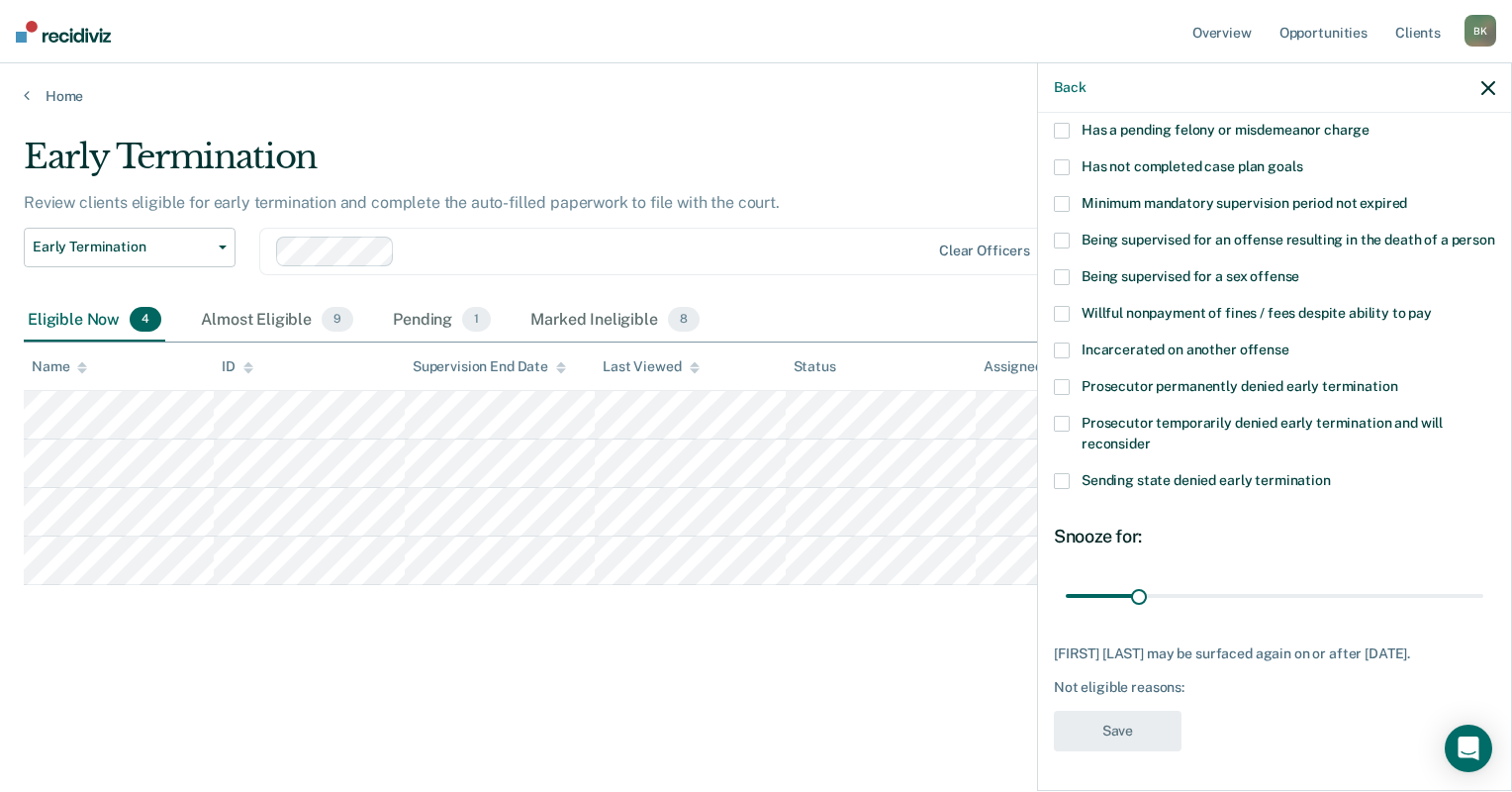 click at bounding box center (1062, 167) 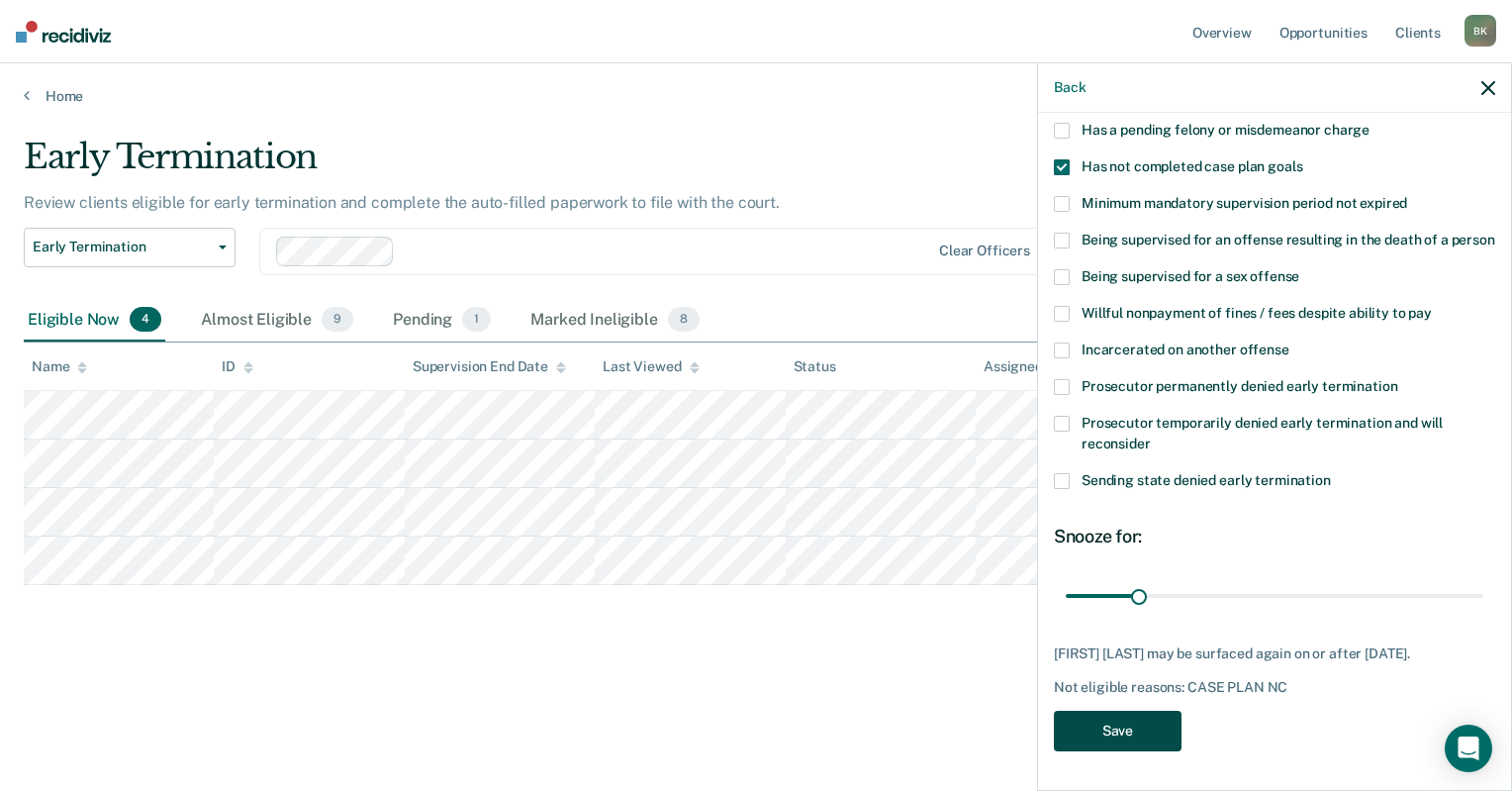 click on "Save" at bounding box center [1117, 731] 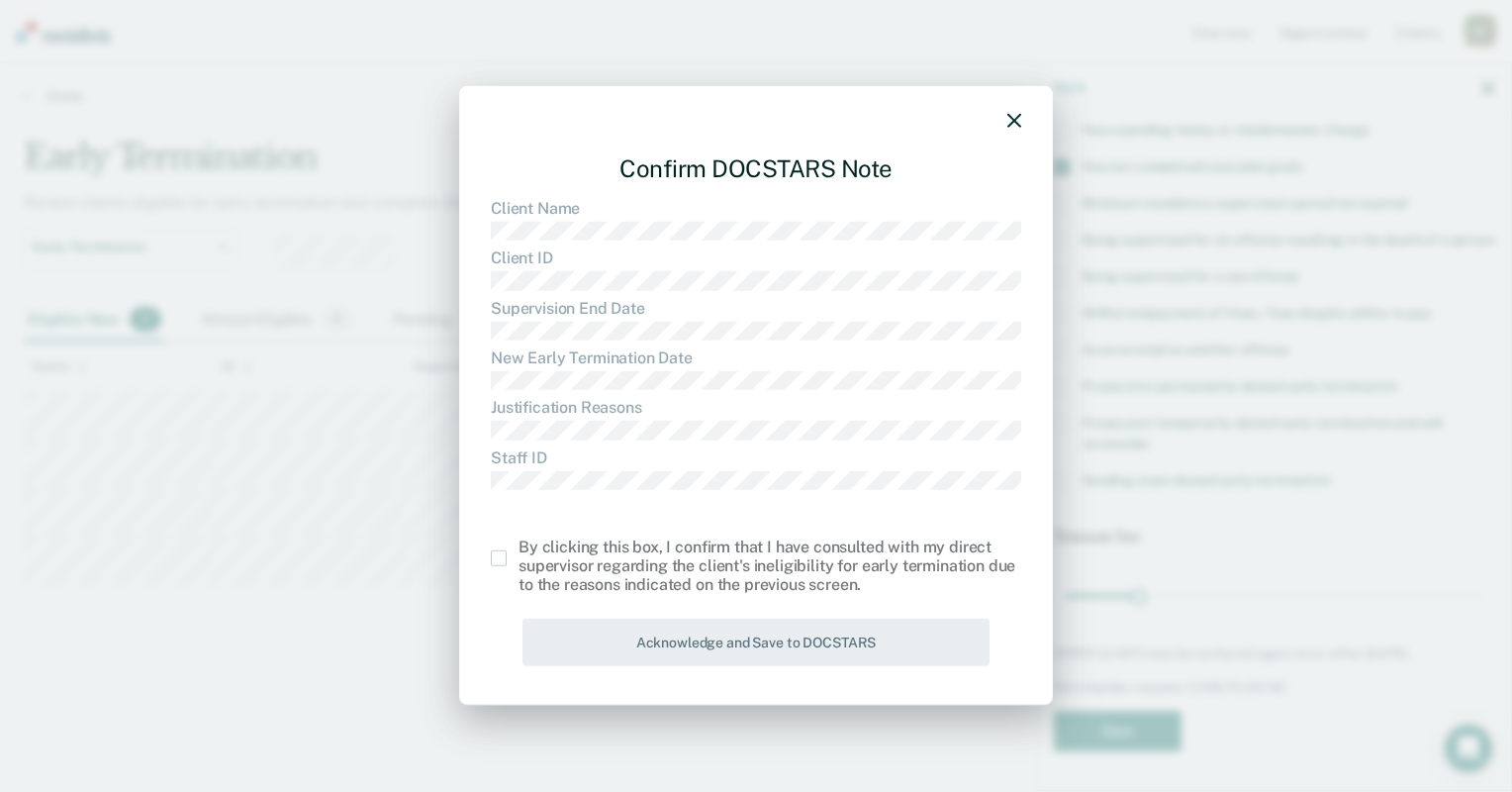 click at bounding box center (499, 558) 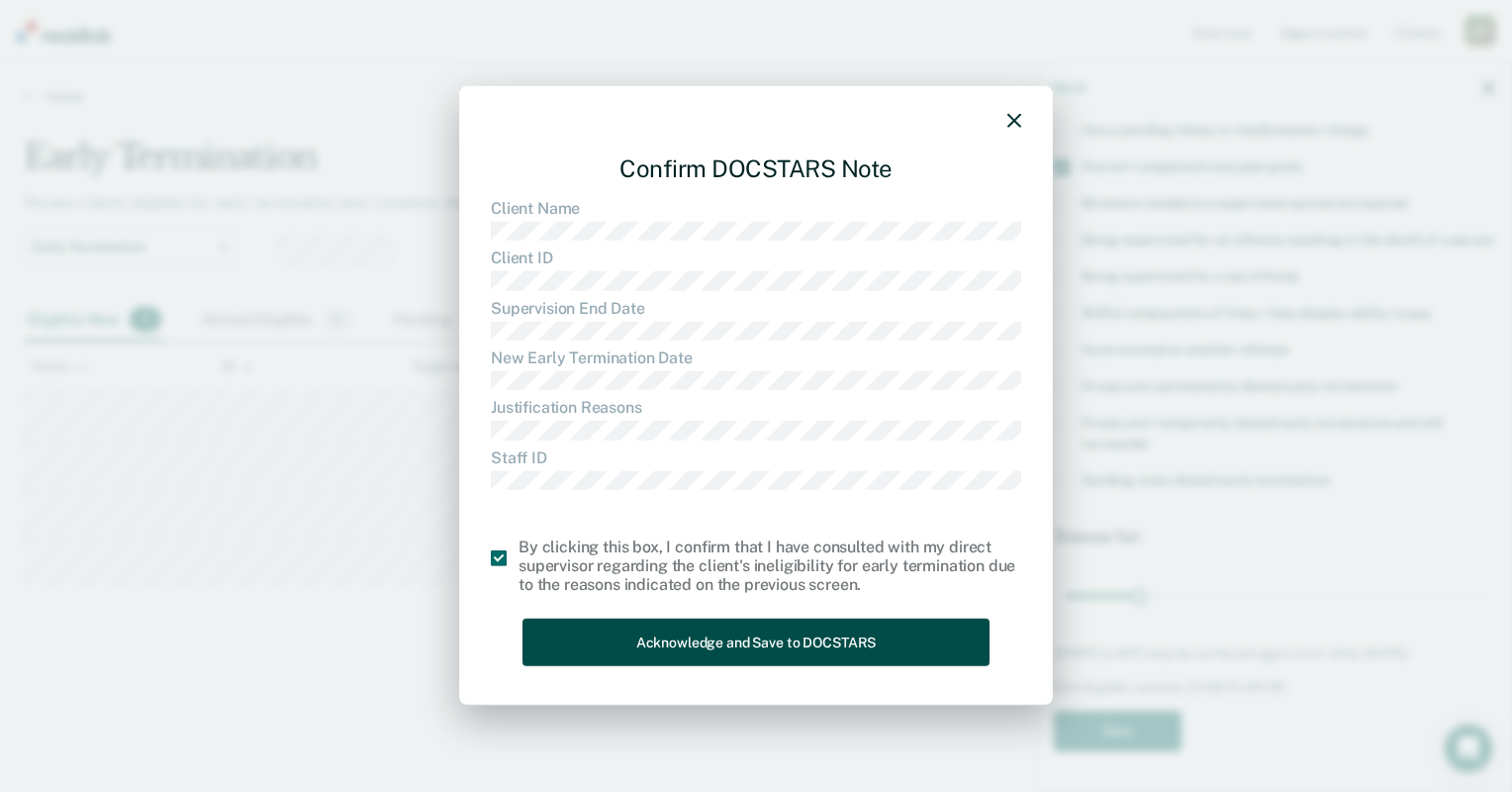 click on "Acknowledge and Save to DOCSTARS" at bounding box center (756, 642) 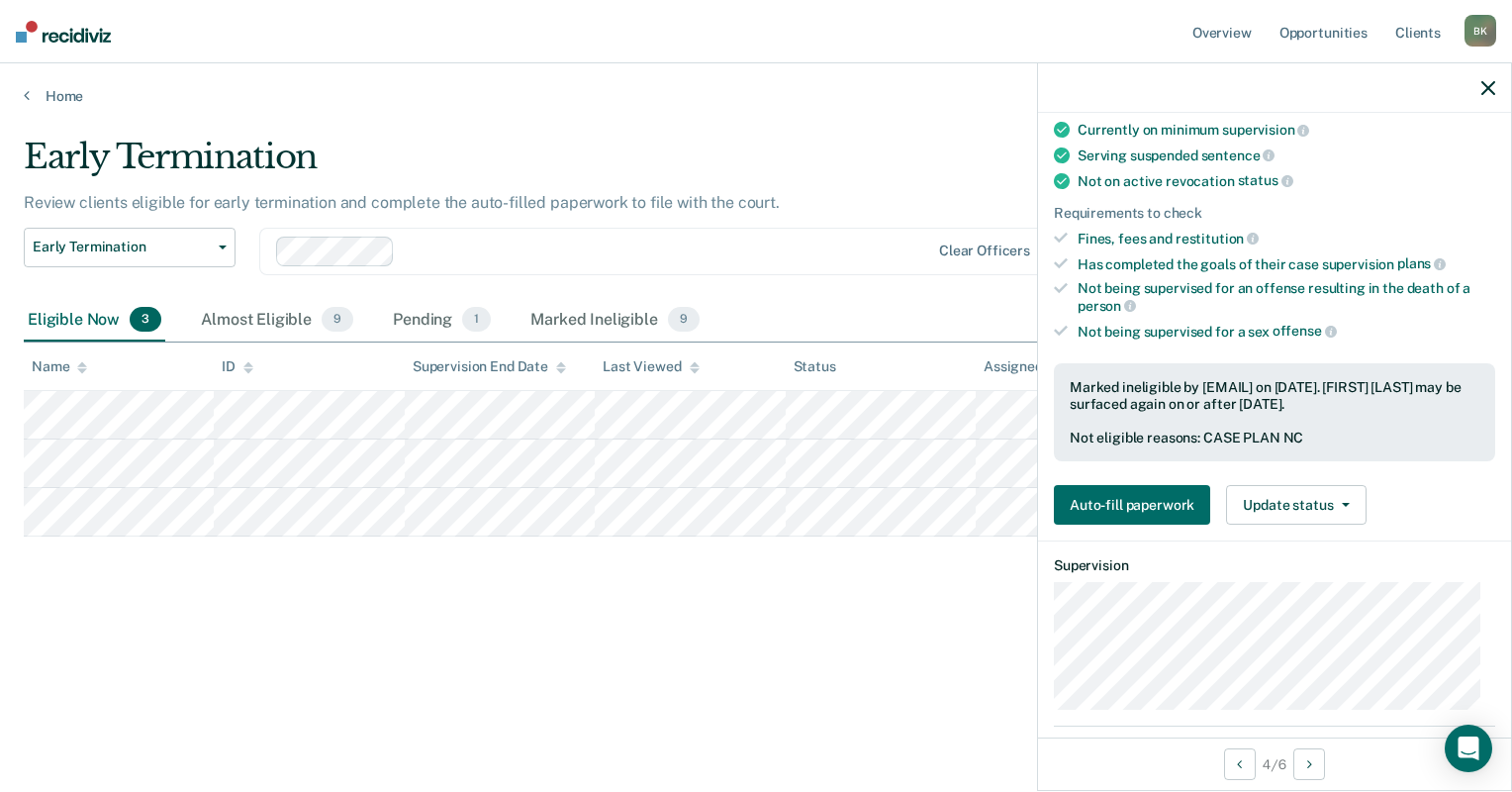 click at bounding box center [1488, 87] 